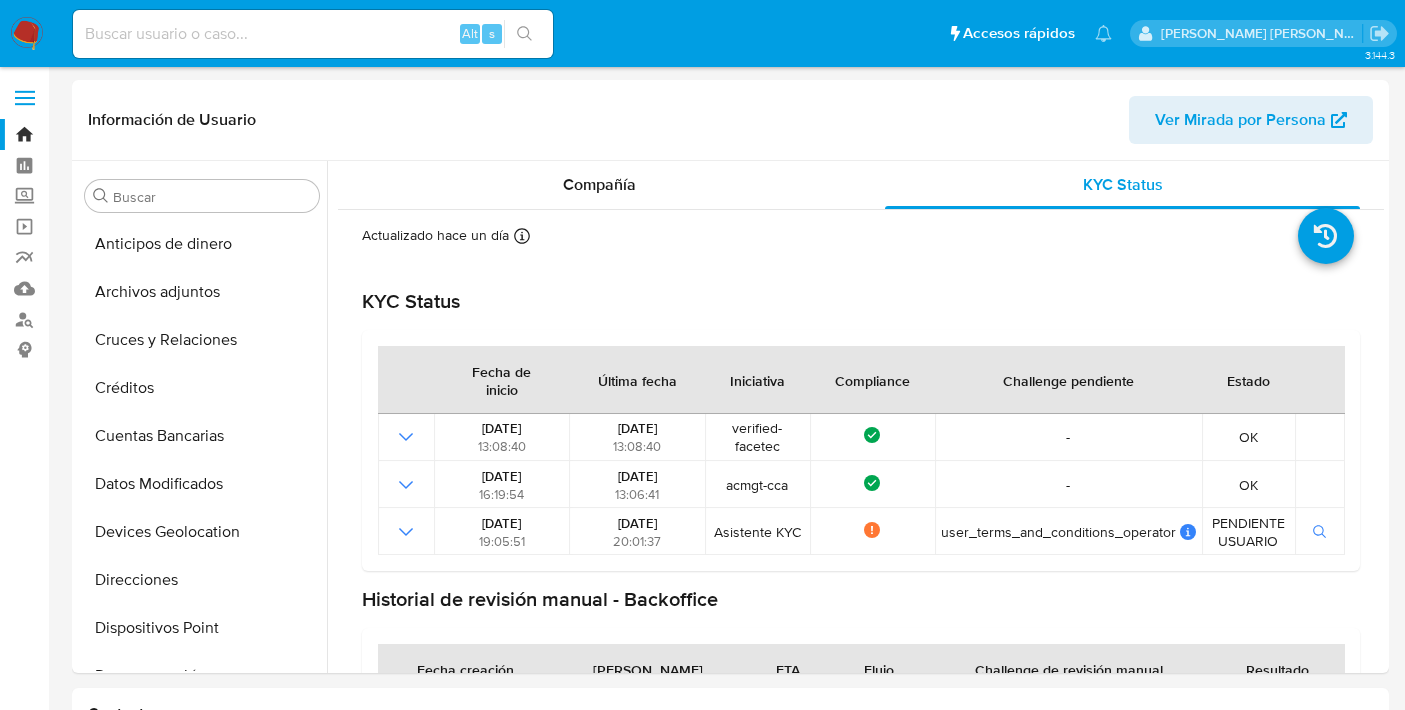 select on "10" 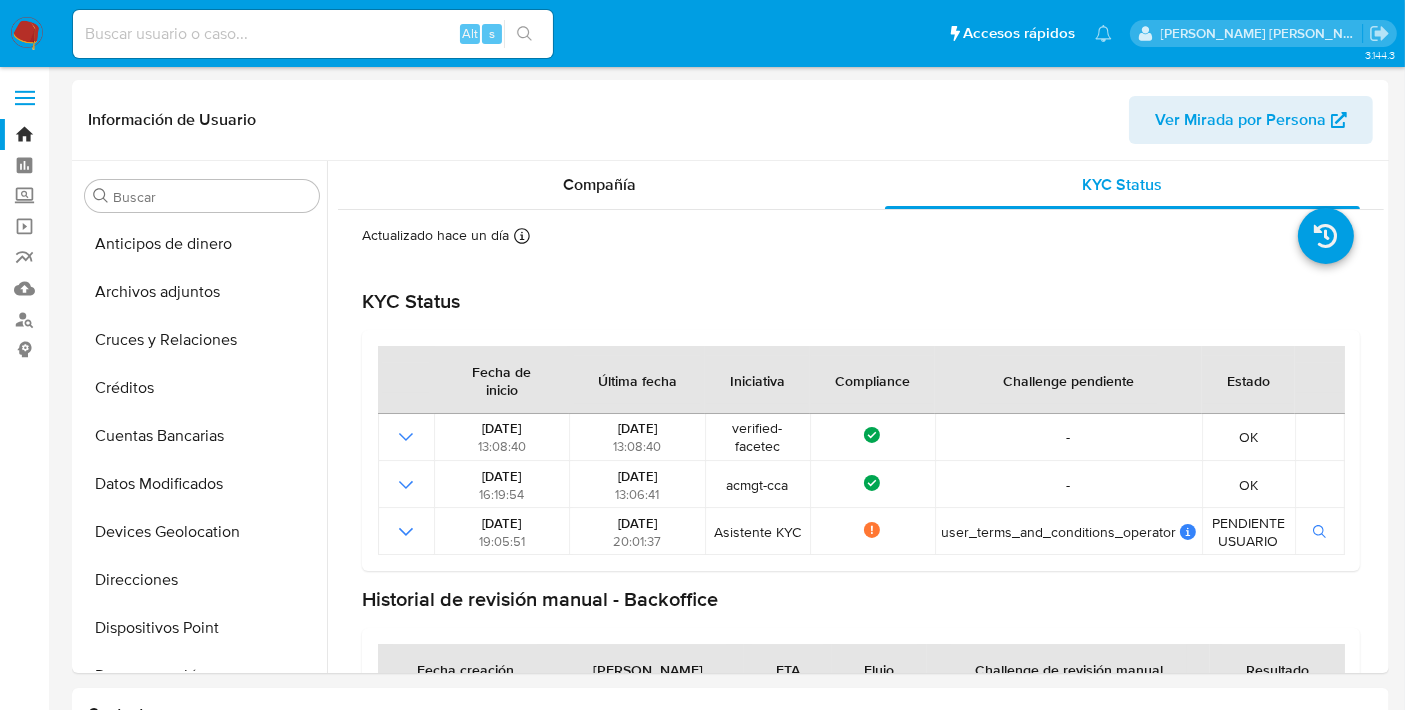 scroll, scrollTop: 796, scrollLeft: 0, axis: vertical 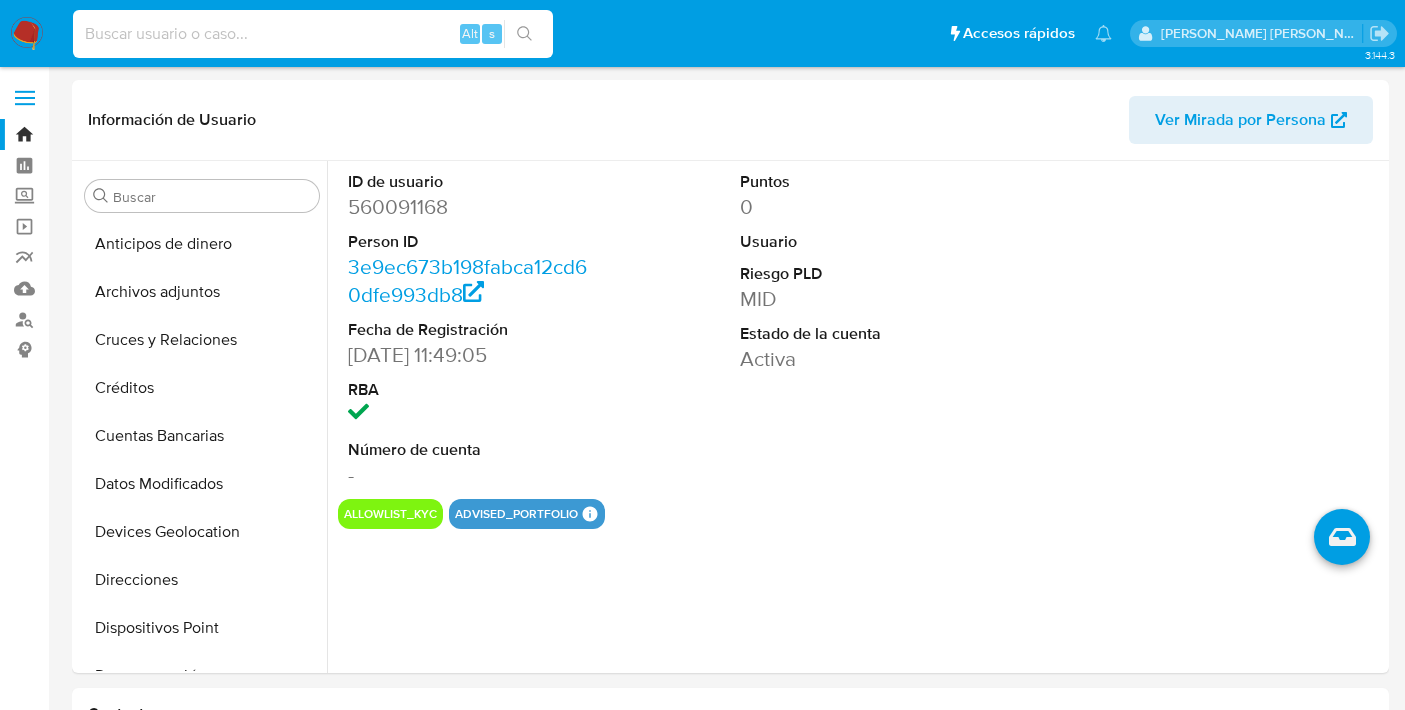 select on "10" 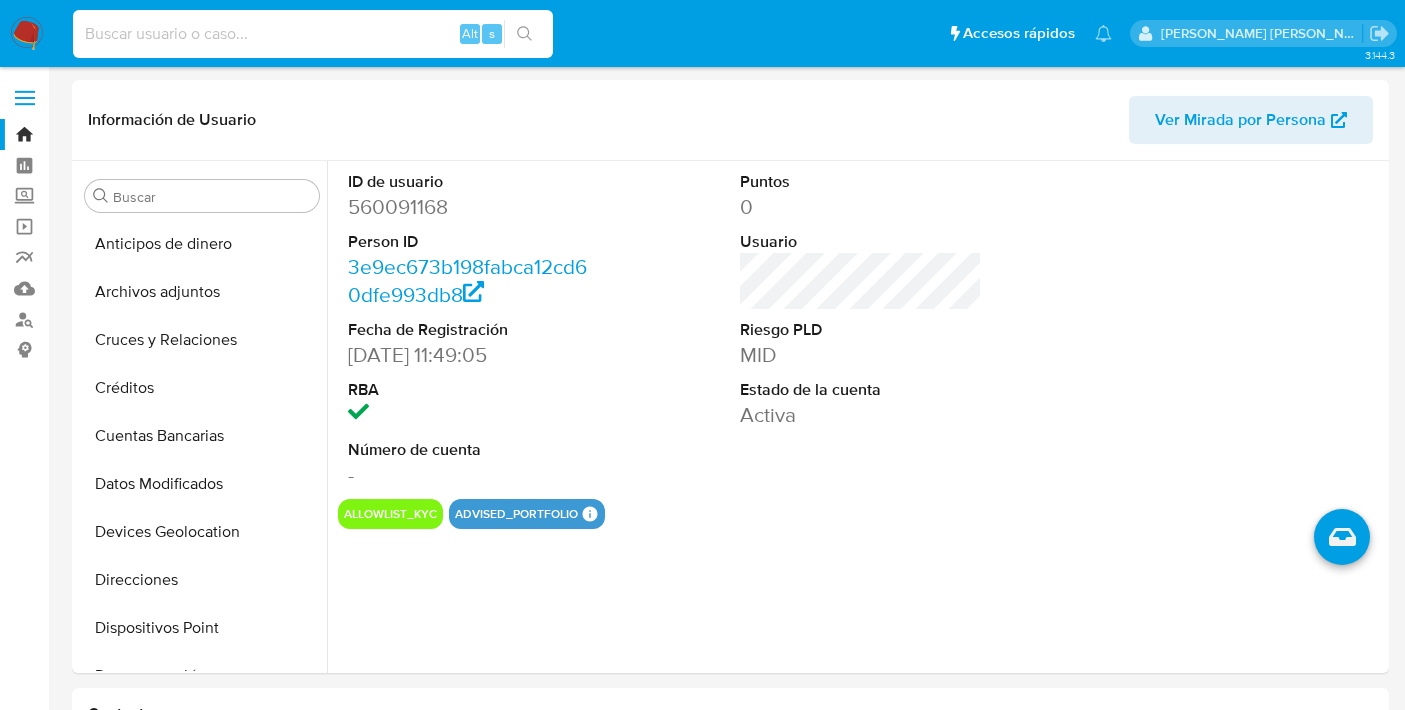 scroll, scrollTop: 0, scrollLeft: 0, axis: both 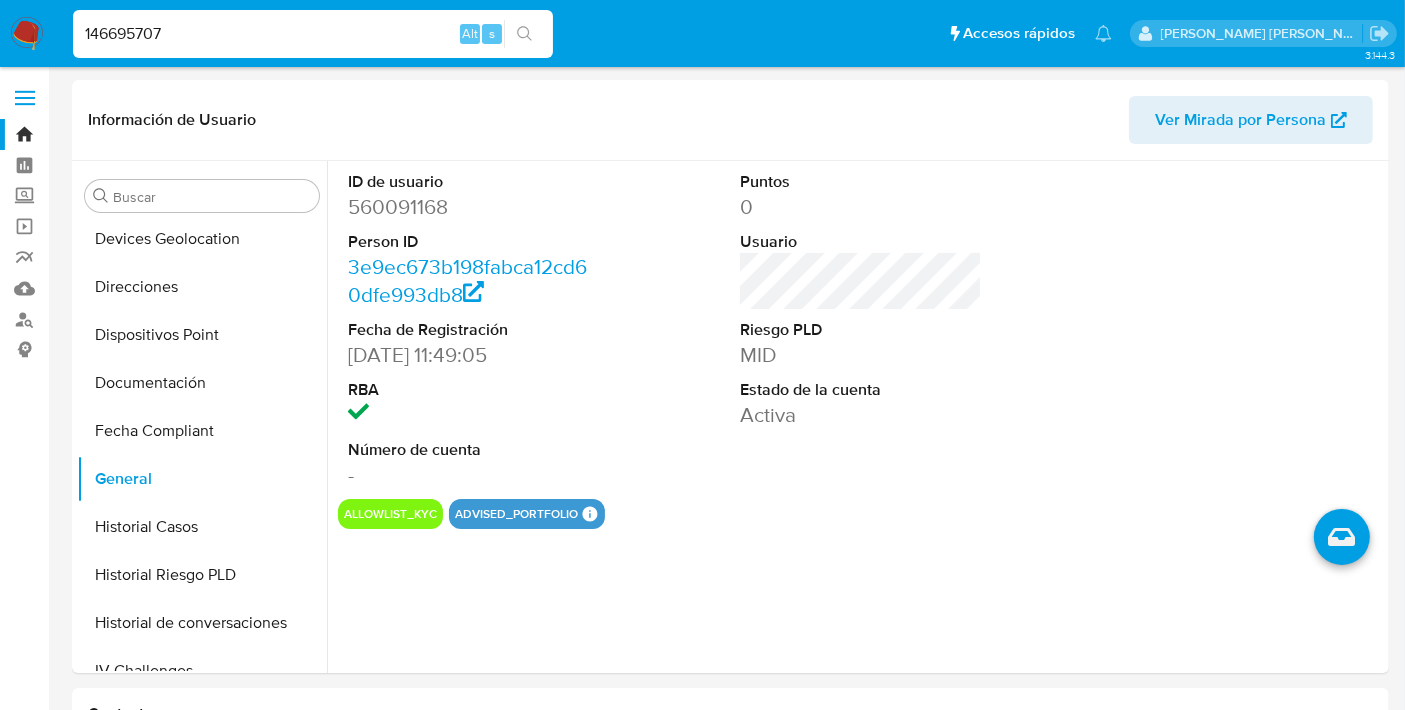 type on "146695707" 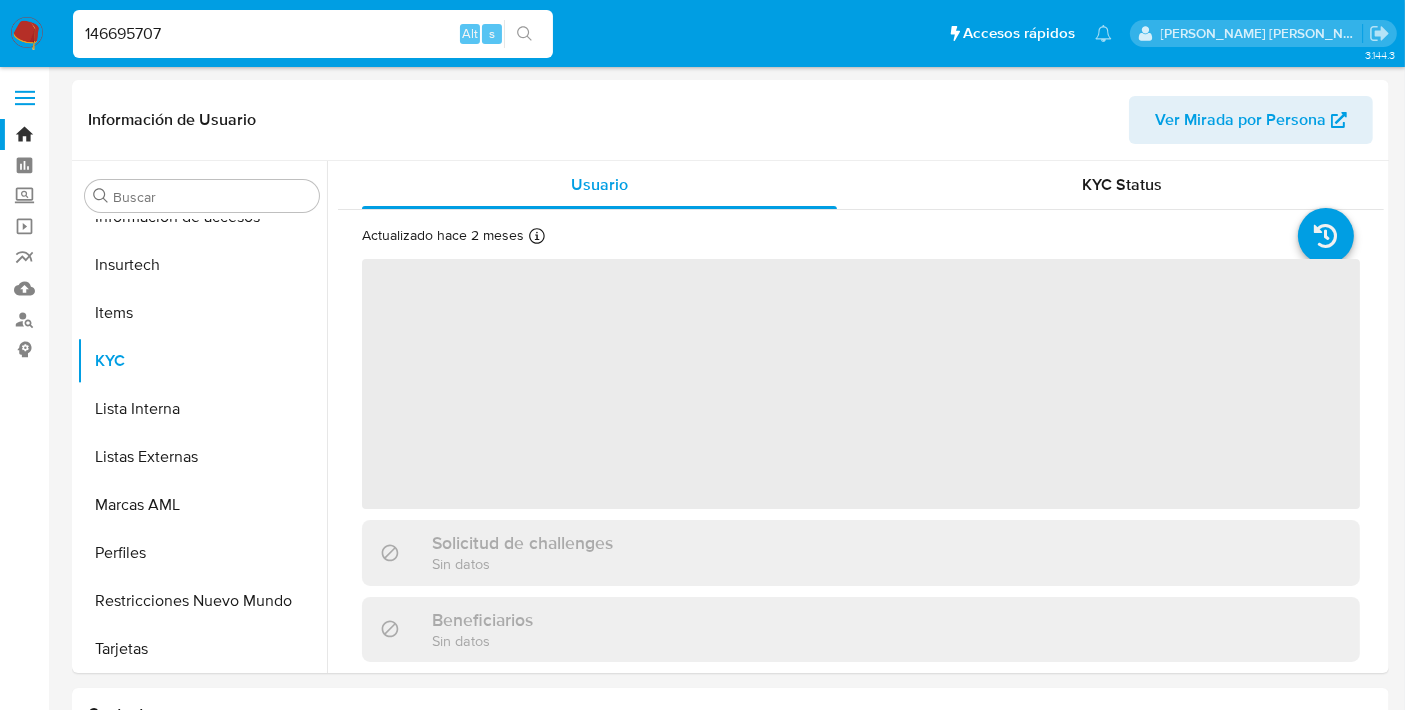 scroll, scrollTop: 796, scrollLeft: 0, axis: vertical 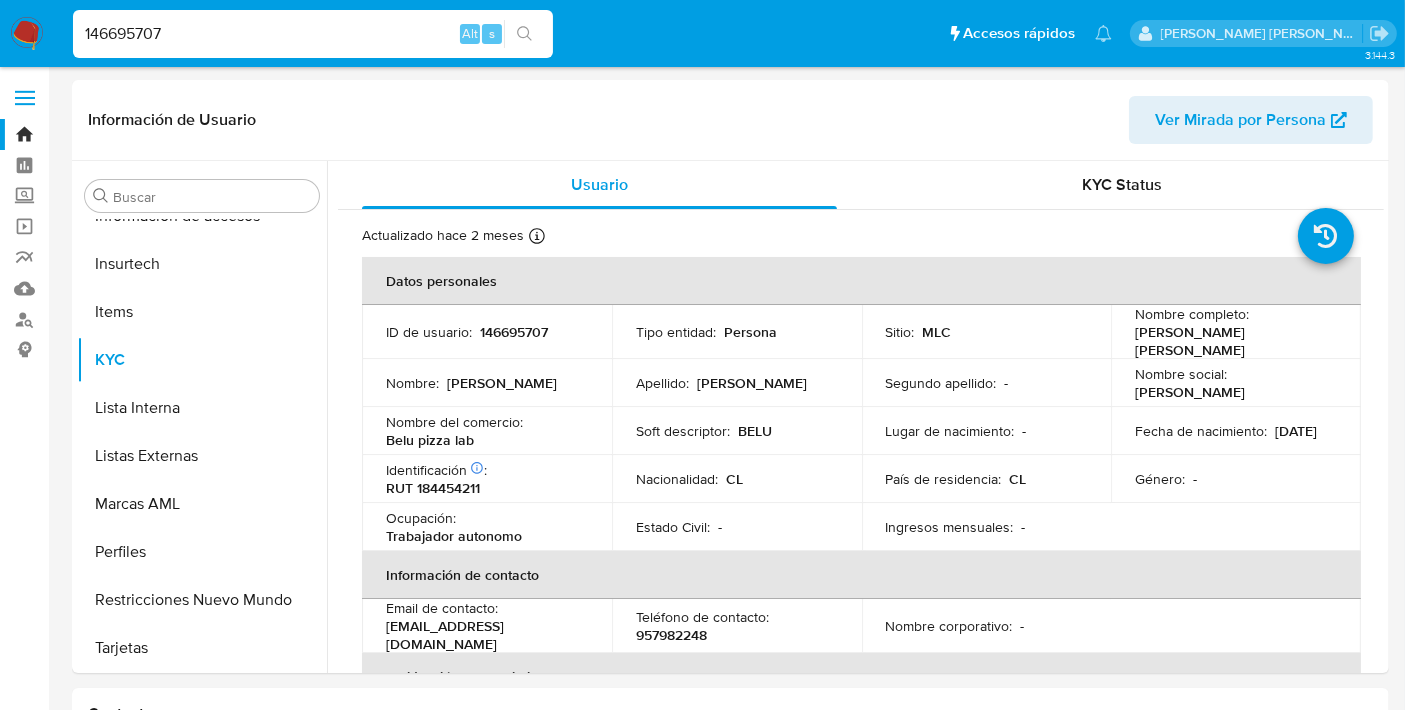 select on "10" 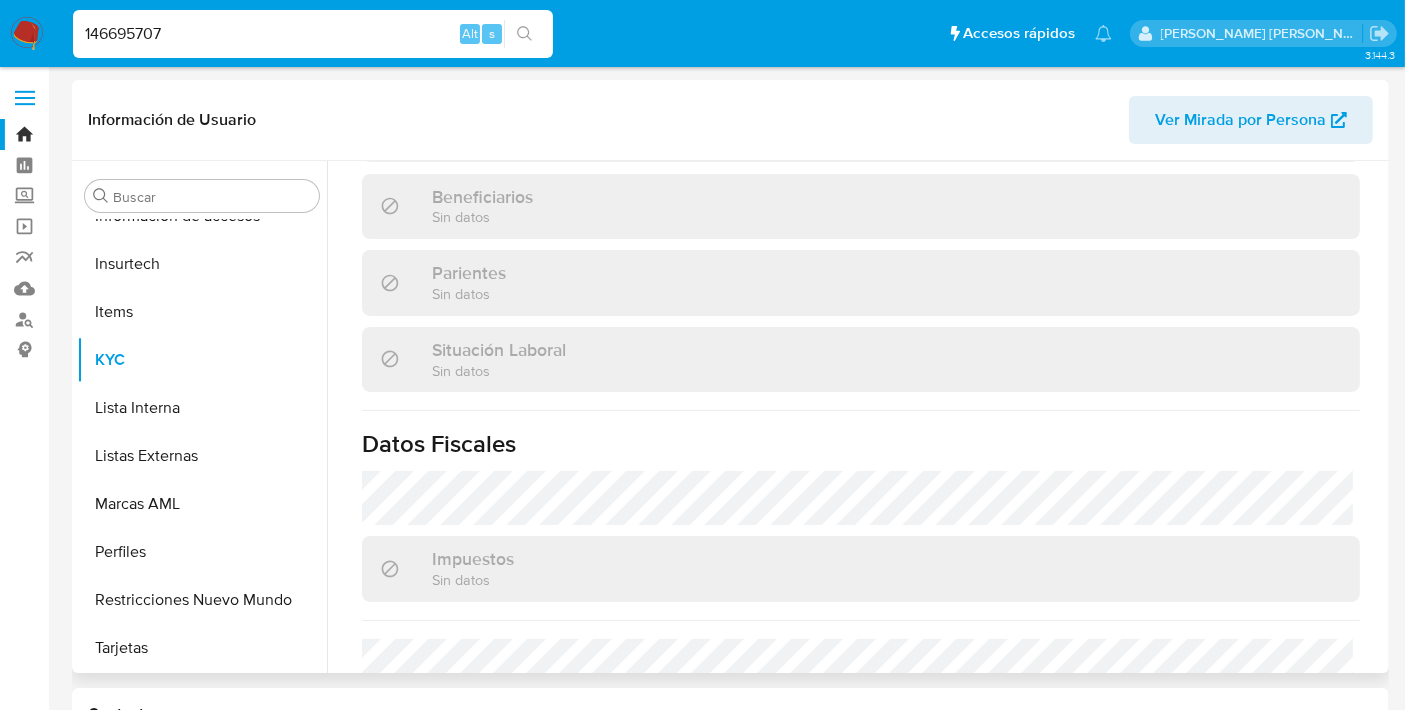 scroll, scrollTop: 1122, scrollLeft: 0, axis: vertical 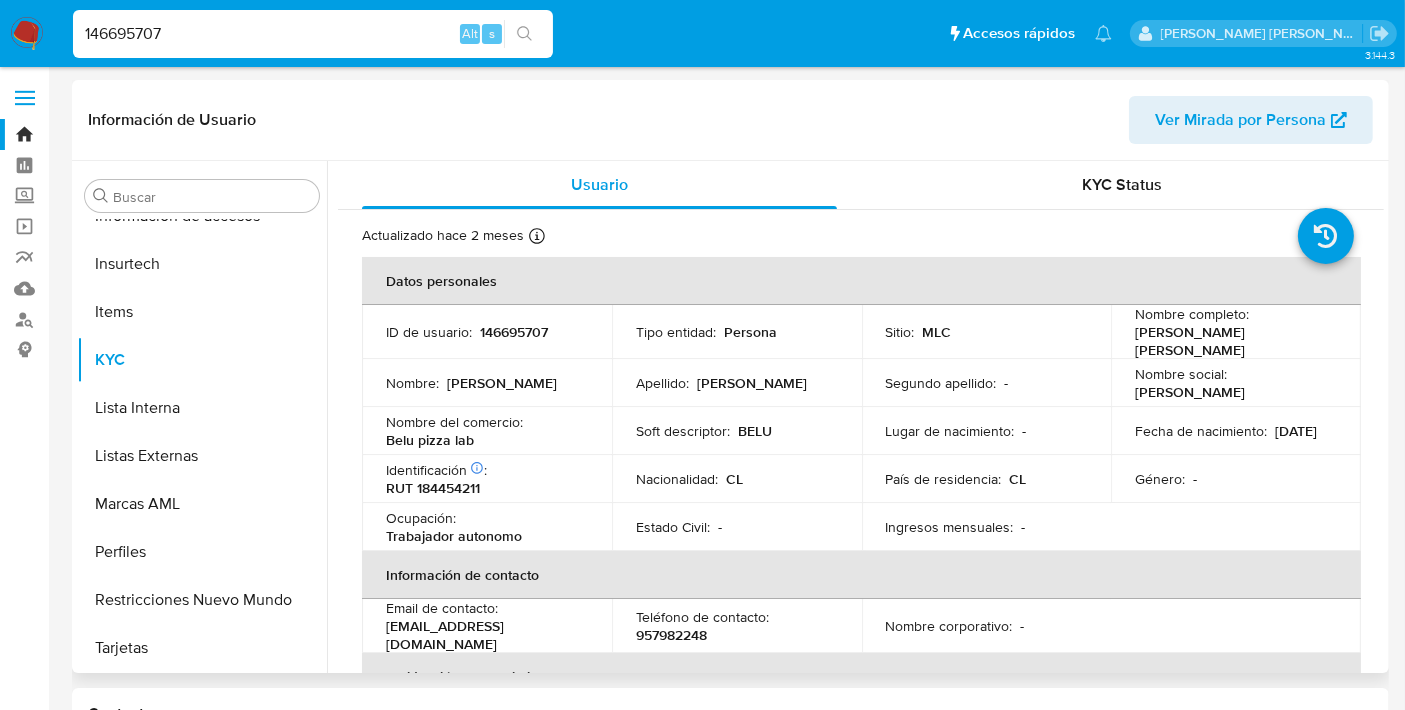 click on "Actualizado hace 2 meses   Creado: [DATE] 20:46:57 Actualizado: [DATE] 09:45:14" at bounding box center [836, 239] 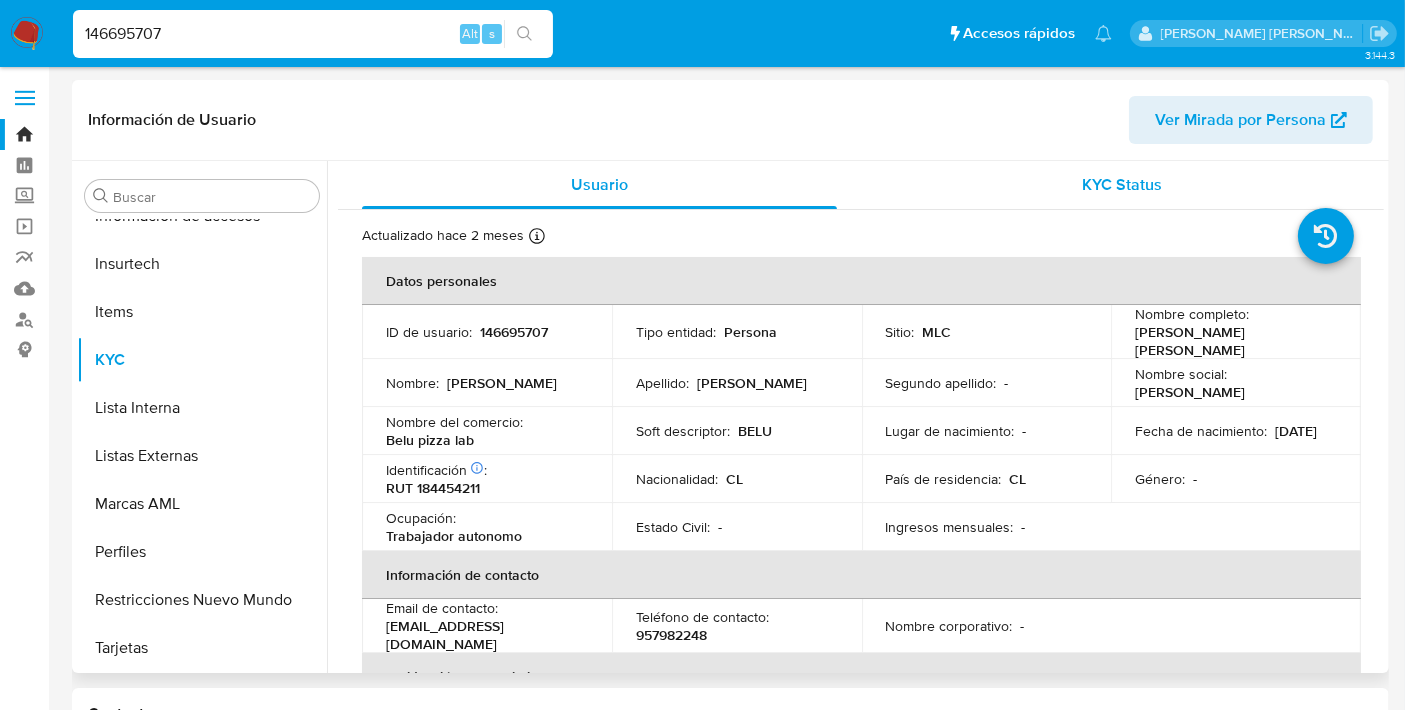 click on "KYC Status" at bounding box center (1122, 185) 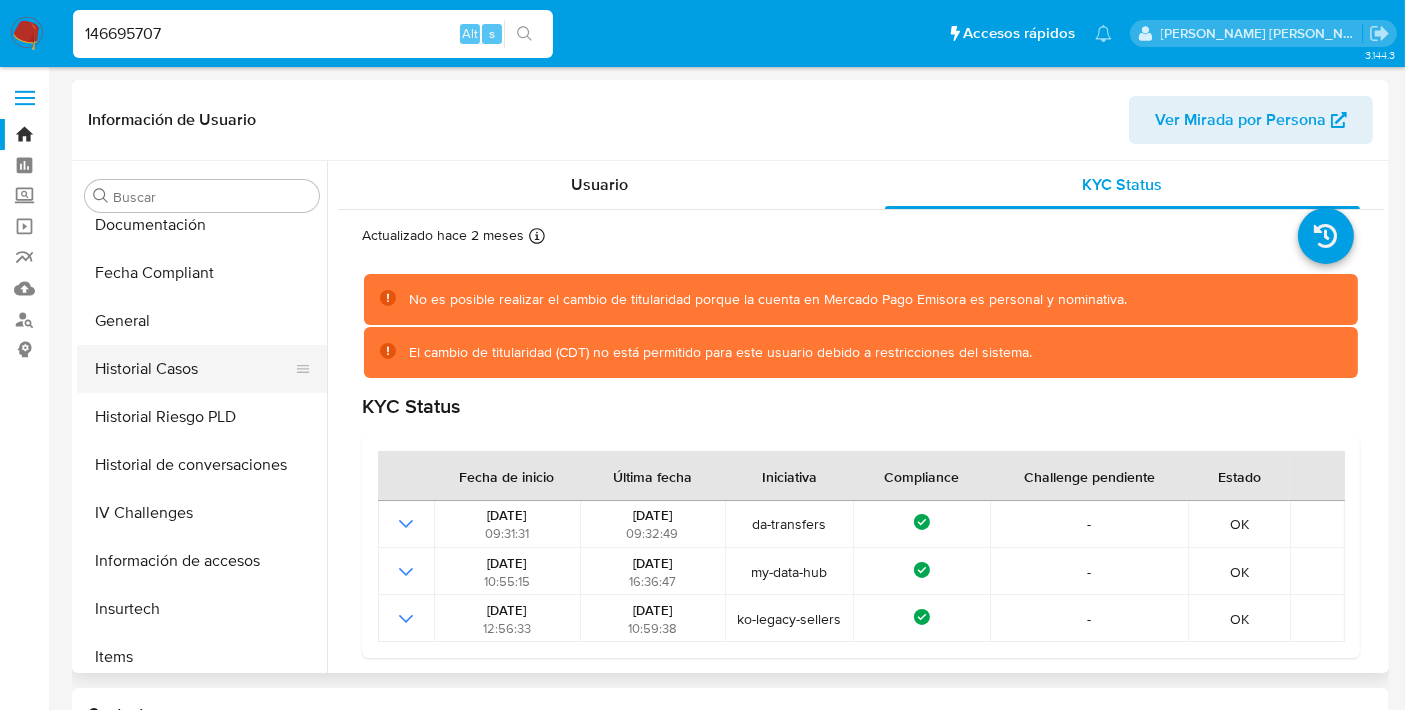 scroll, scrollTop: 451, scrollLeft: 0, axis: vertical 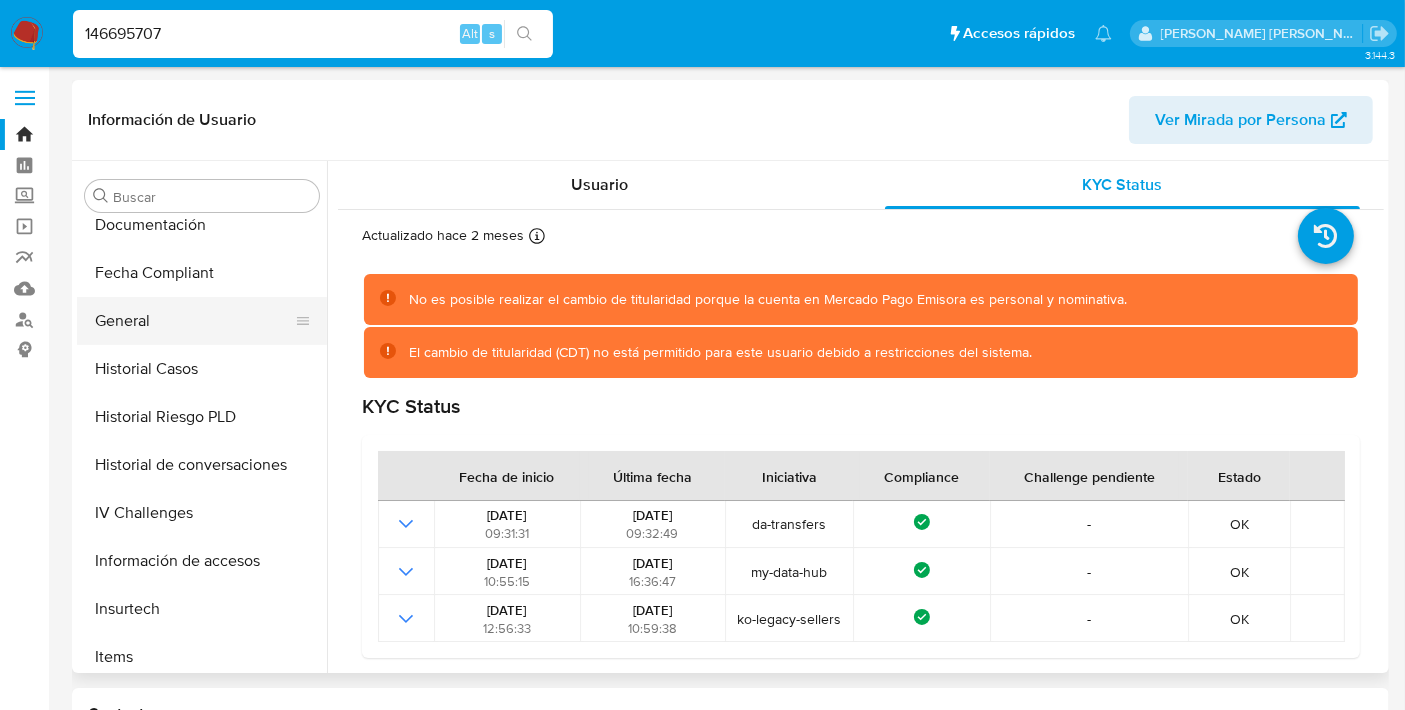 click on "General" at bounding box center (194, 321) 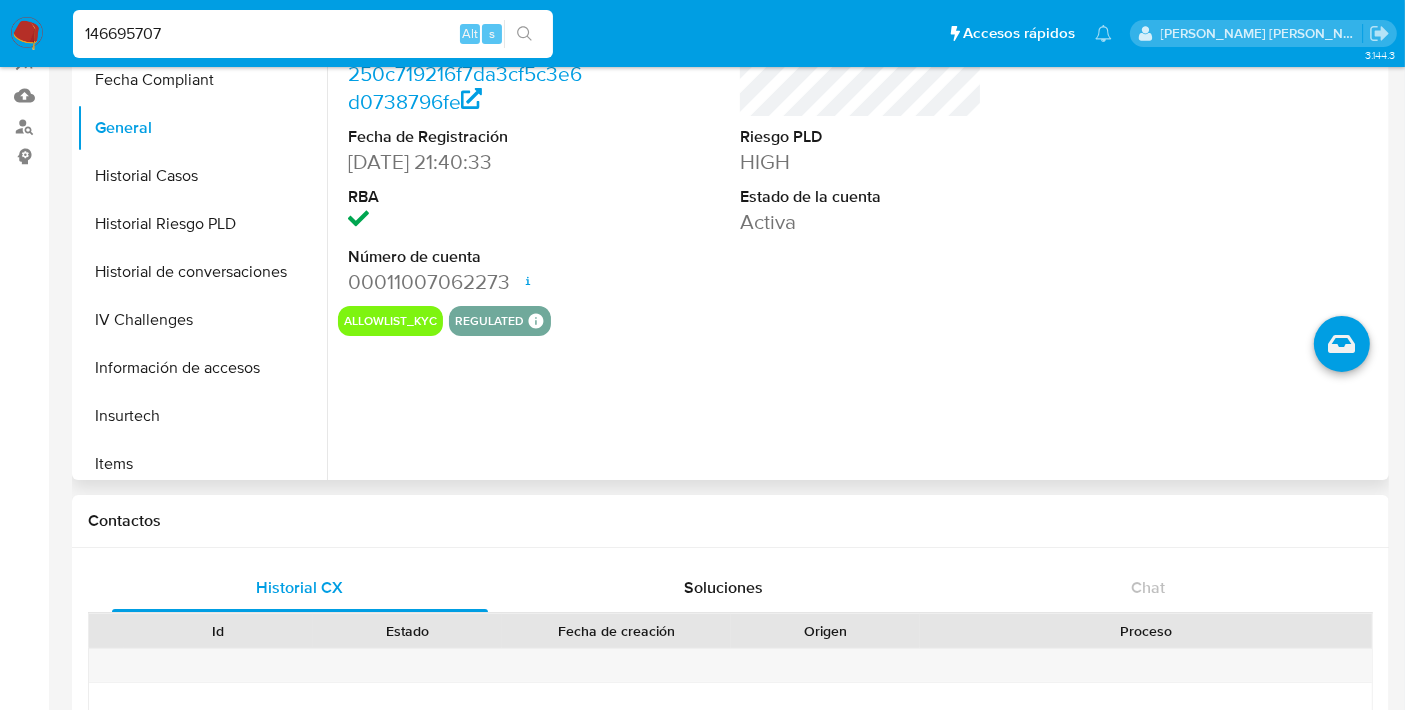 scroll, scrollTop: 201, scrollLeft: 0, axis: vertical 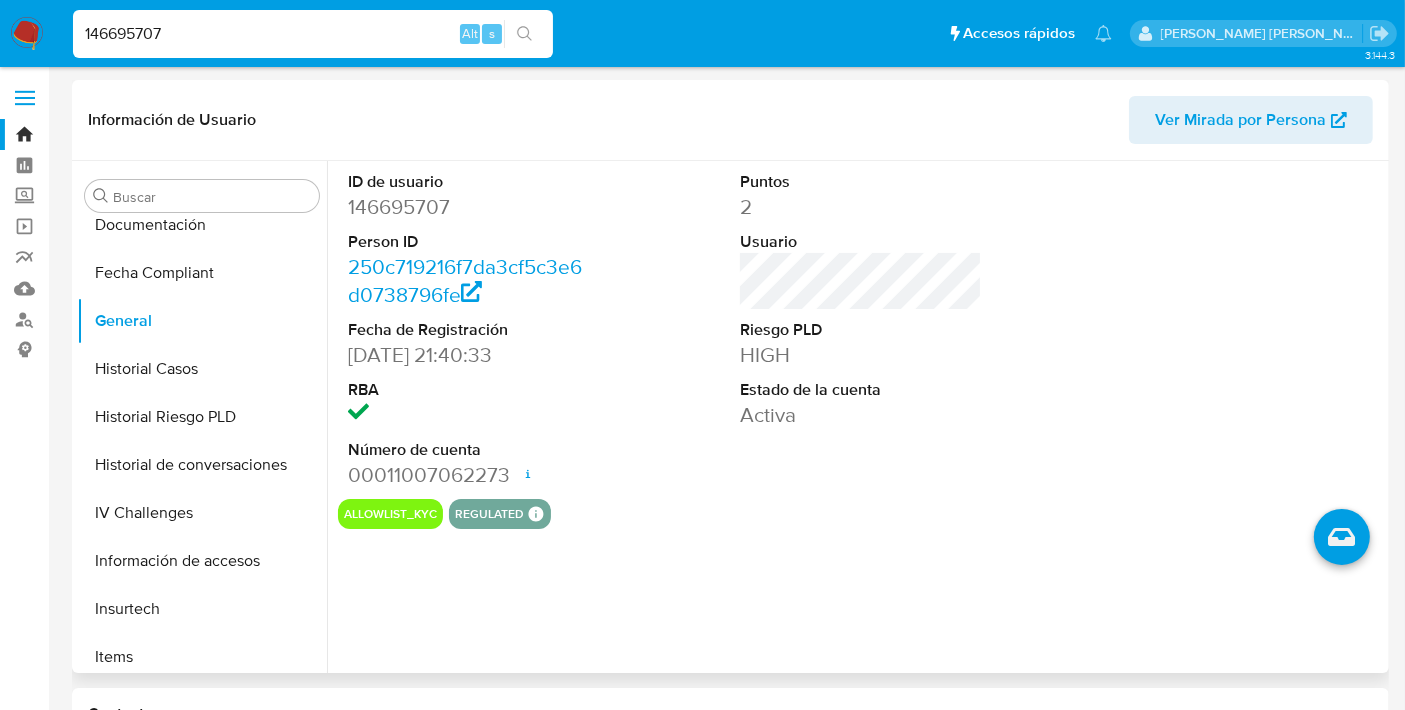 type 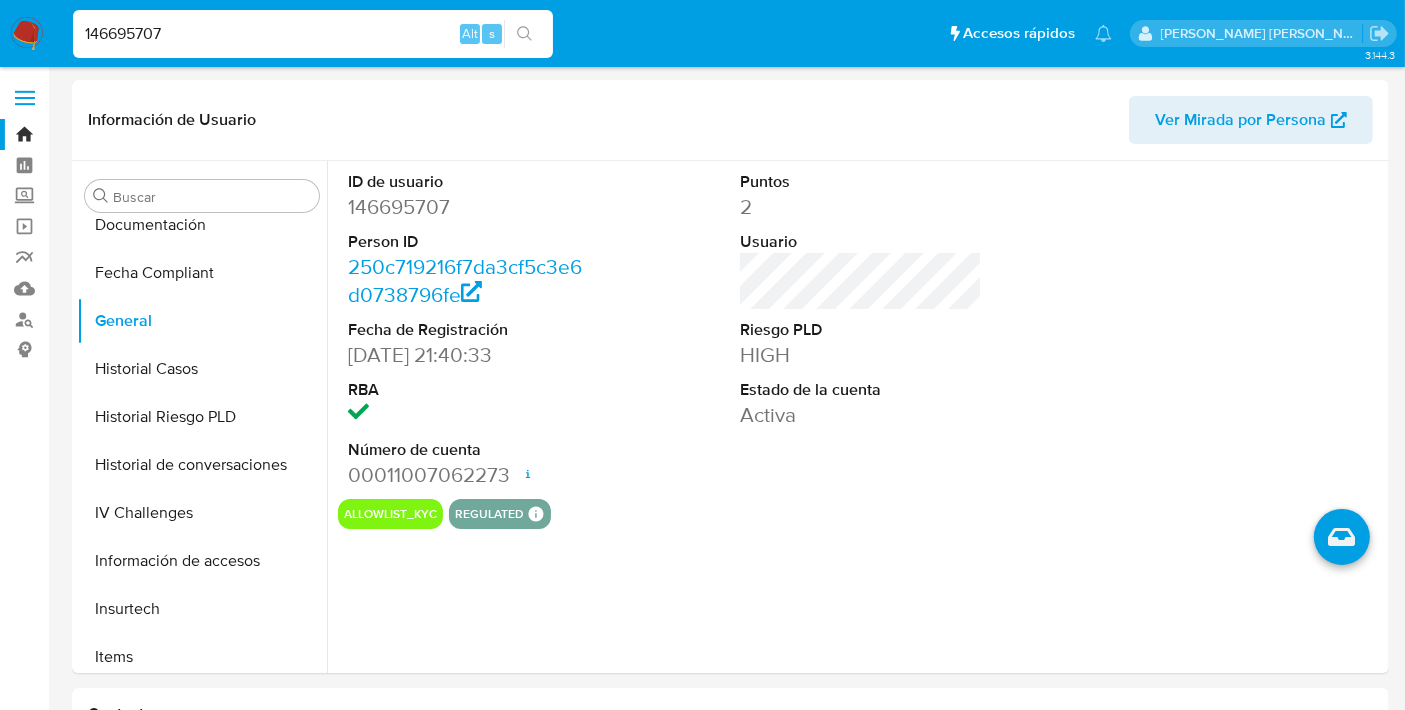 click on "146695707" at bounding box center (313, 34) 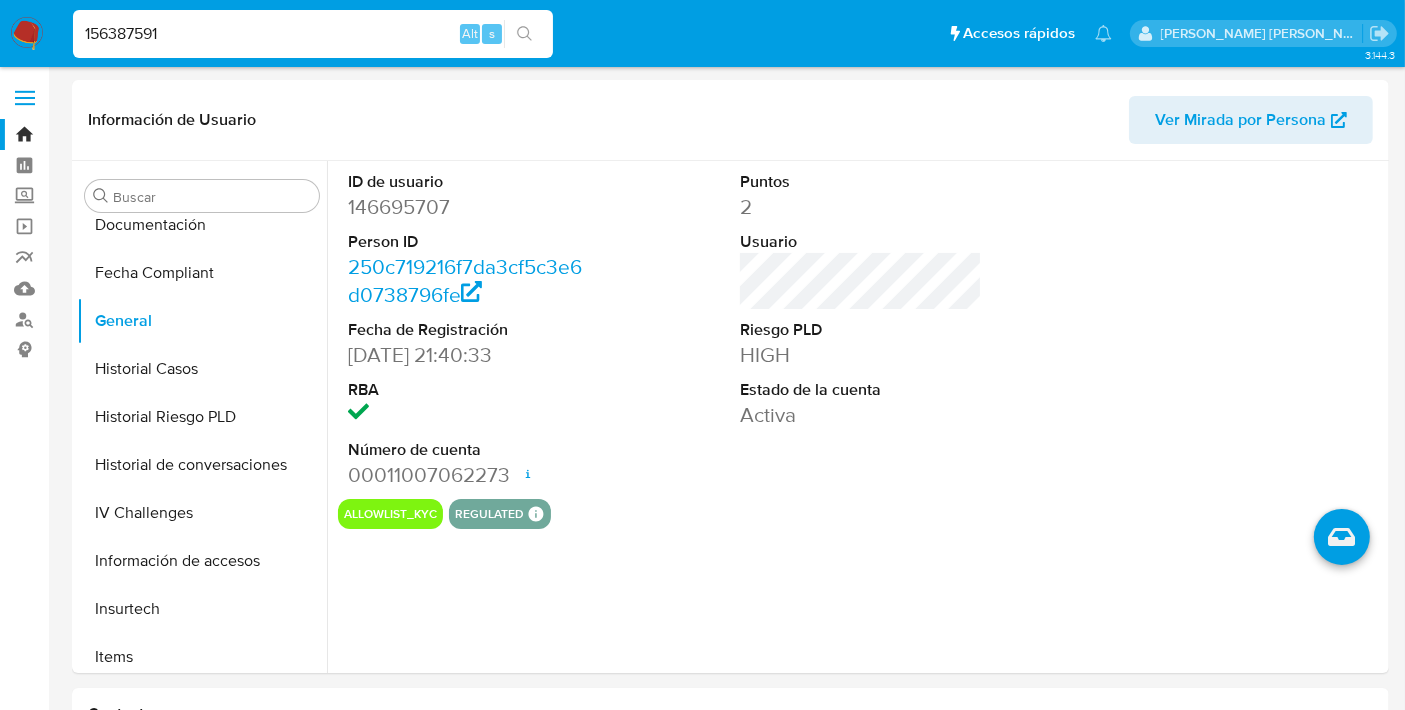 type on "156387591" 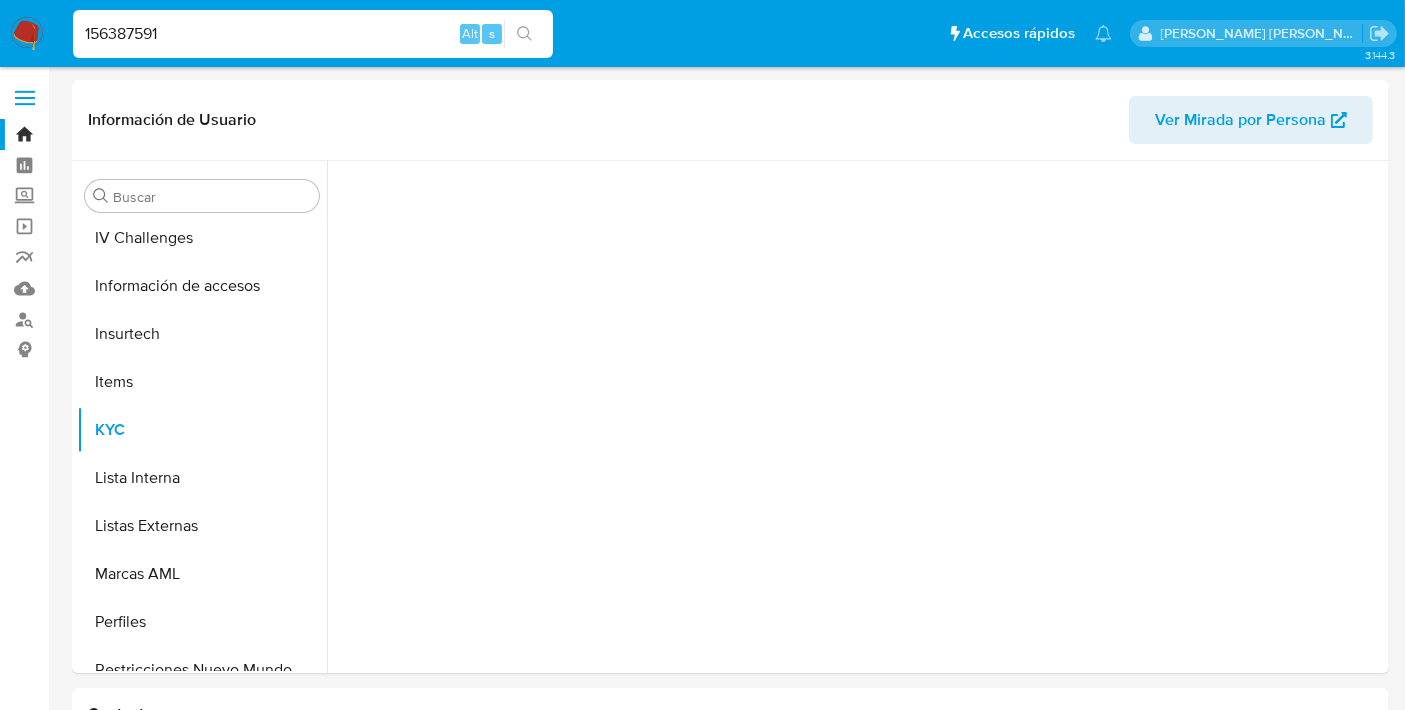 scroll, scrollTop: 796, scrollLeft: 0, axis: vertical 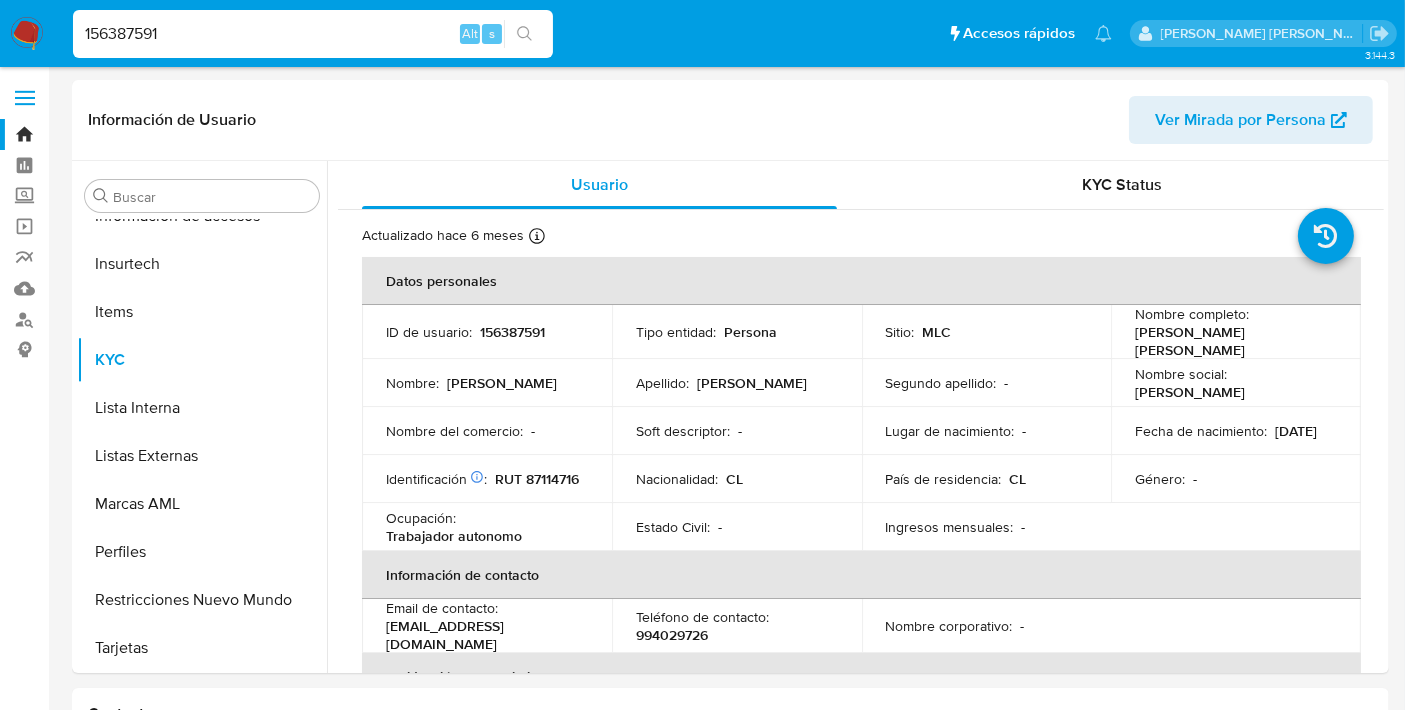 select on "10" 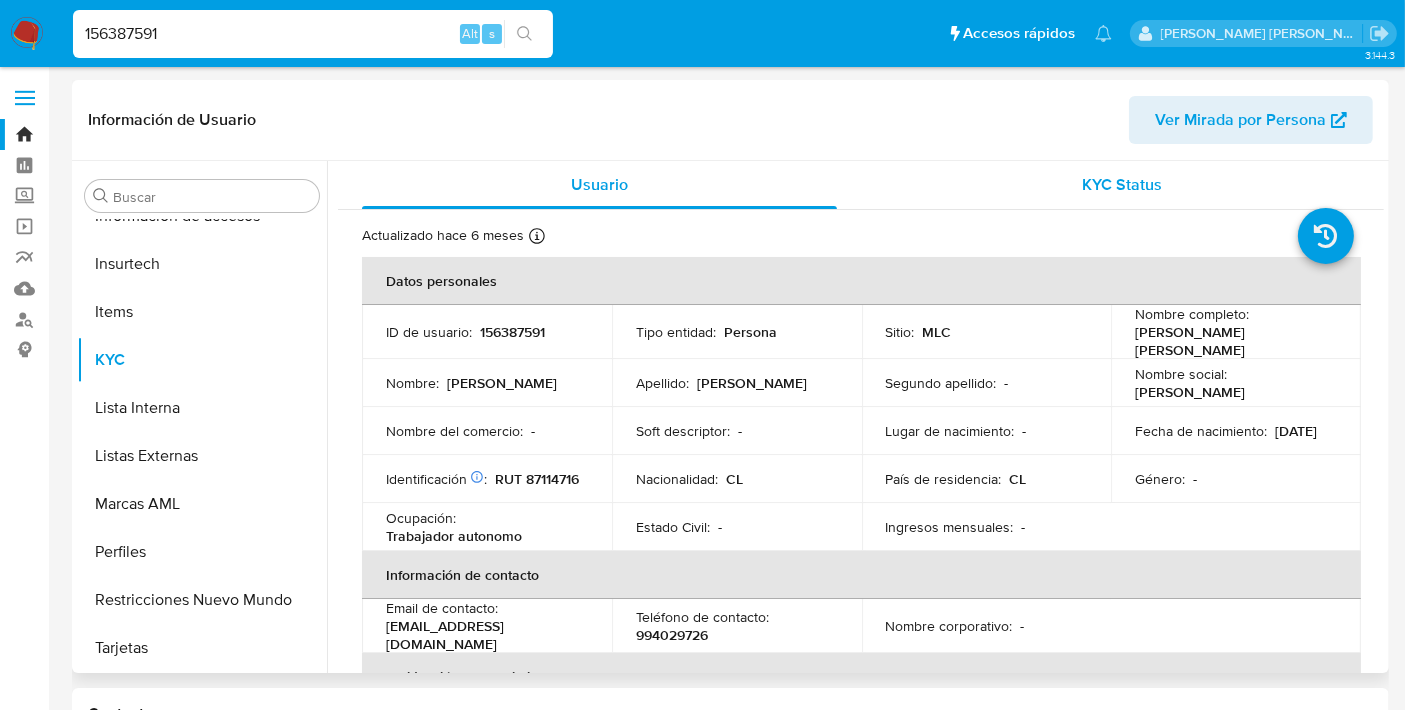 click on "KYC Status" at bounding box center [1122, 185] 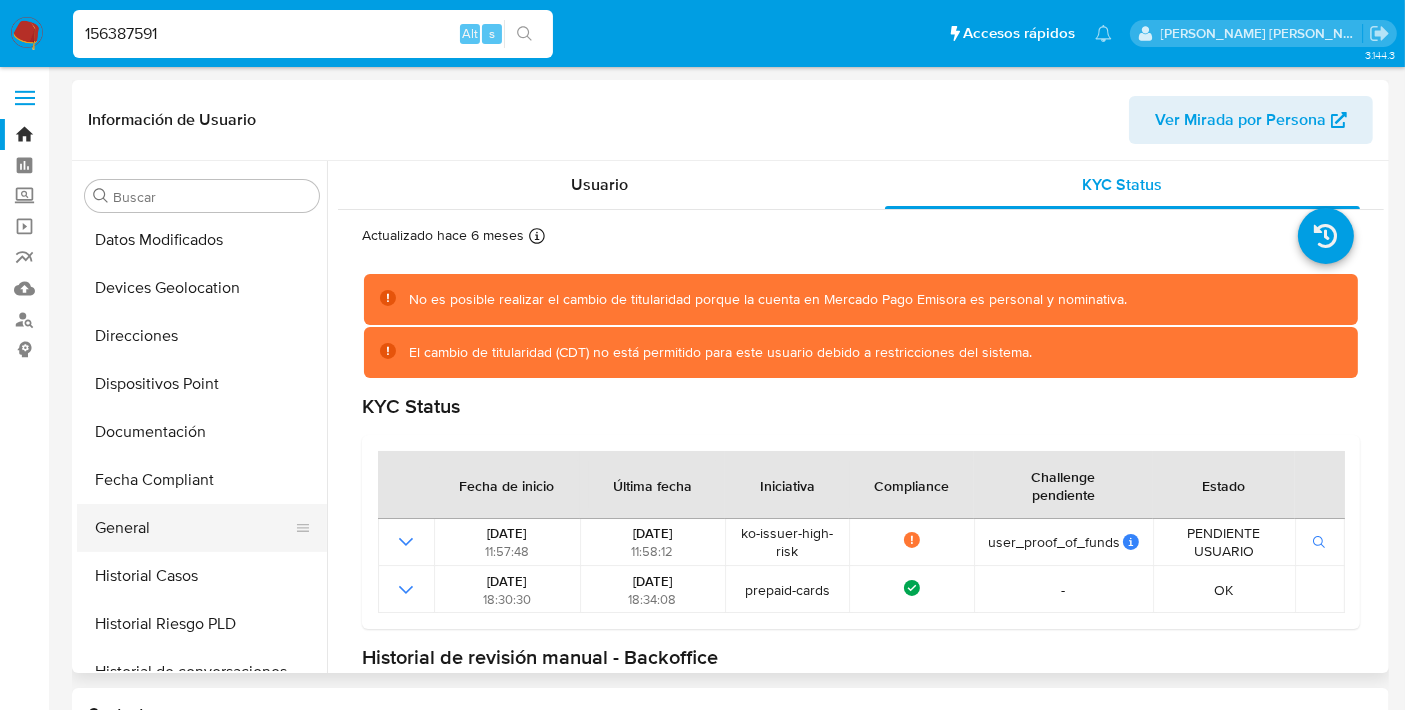 scroll, scrollTop: 242, scrollLeft: 0, axis: vertical 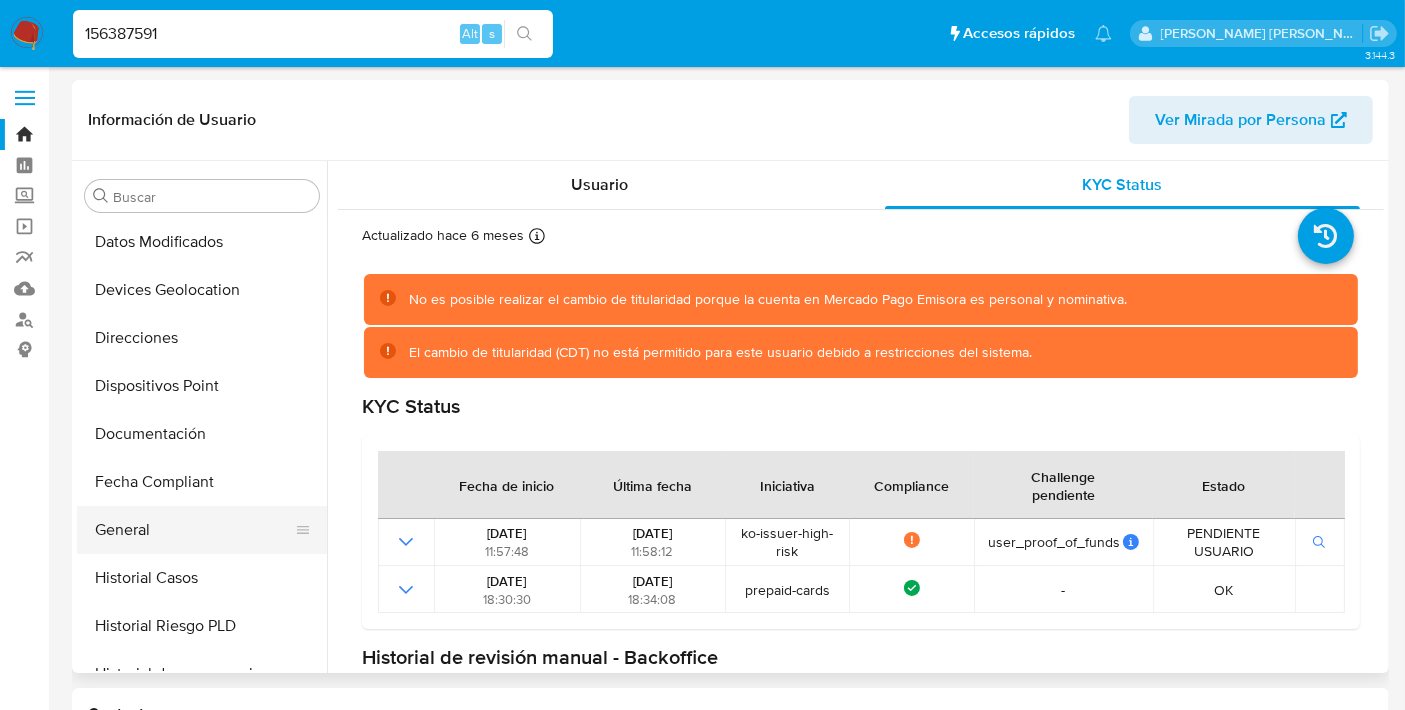 click on "General" at bounding box center [194, 530] 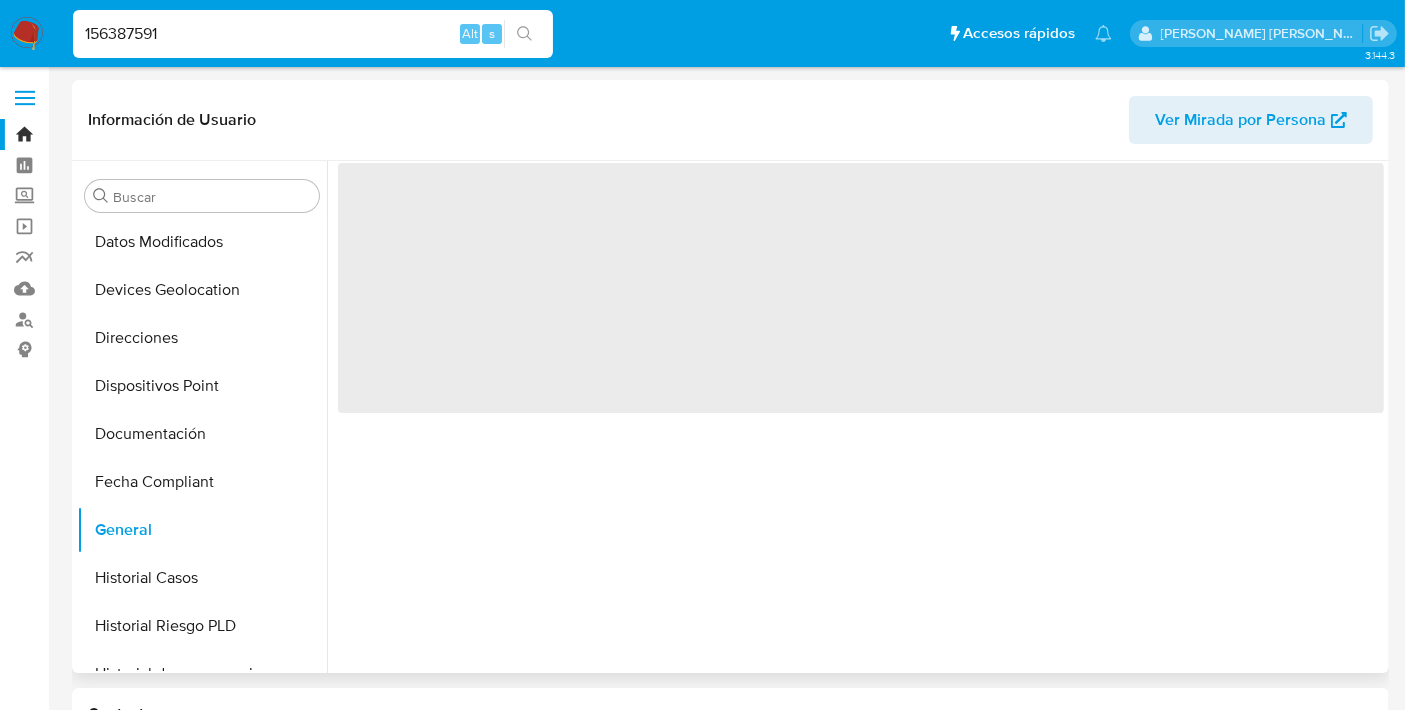 scroll, scrollTop: 199, scrollLeft: 0, axis: vertical 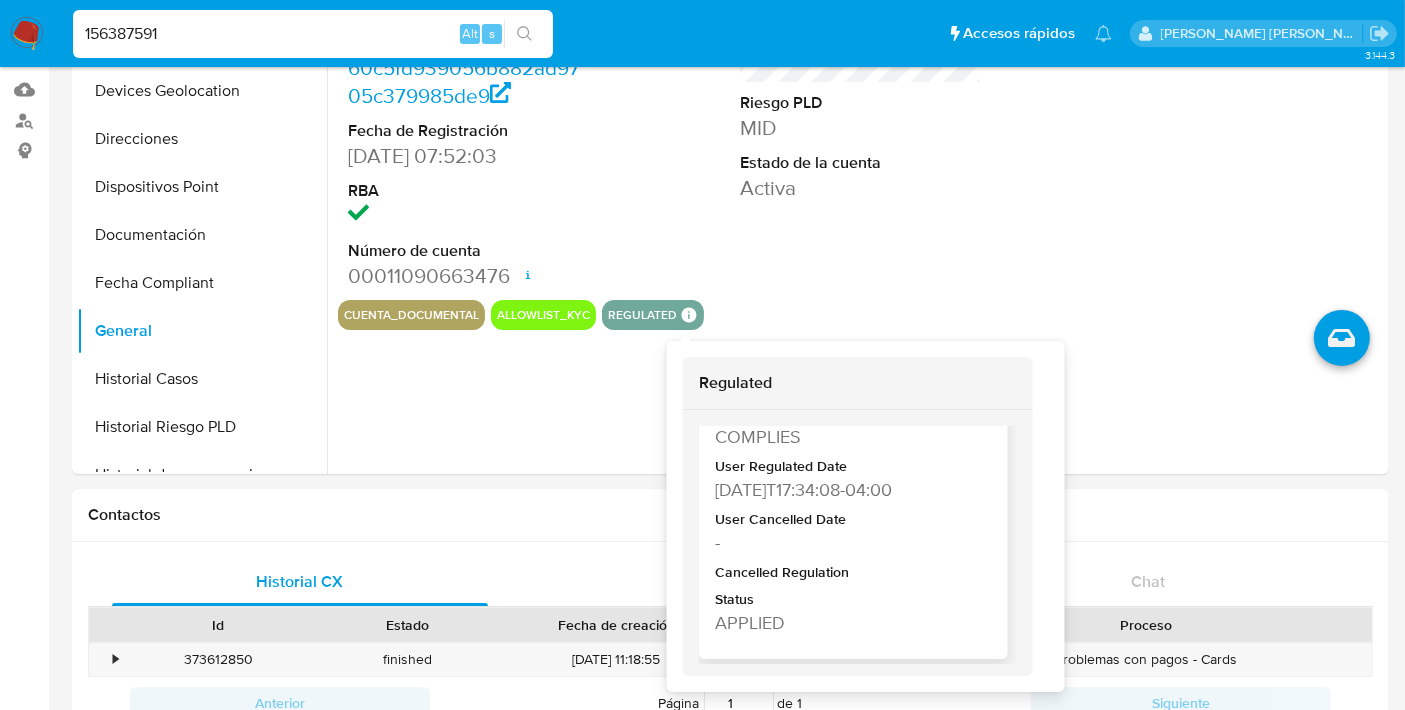 type 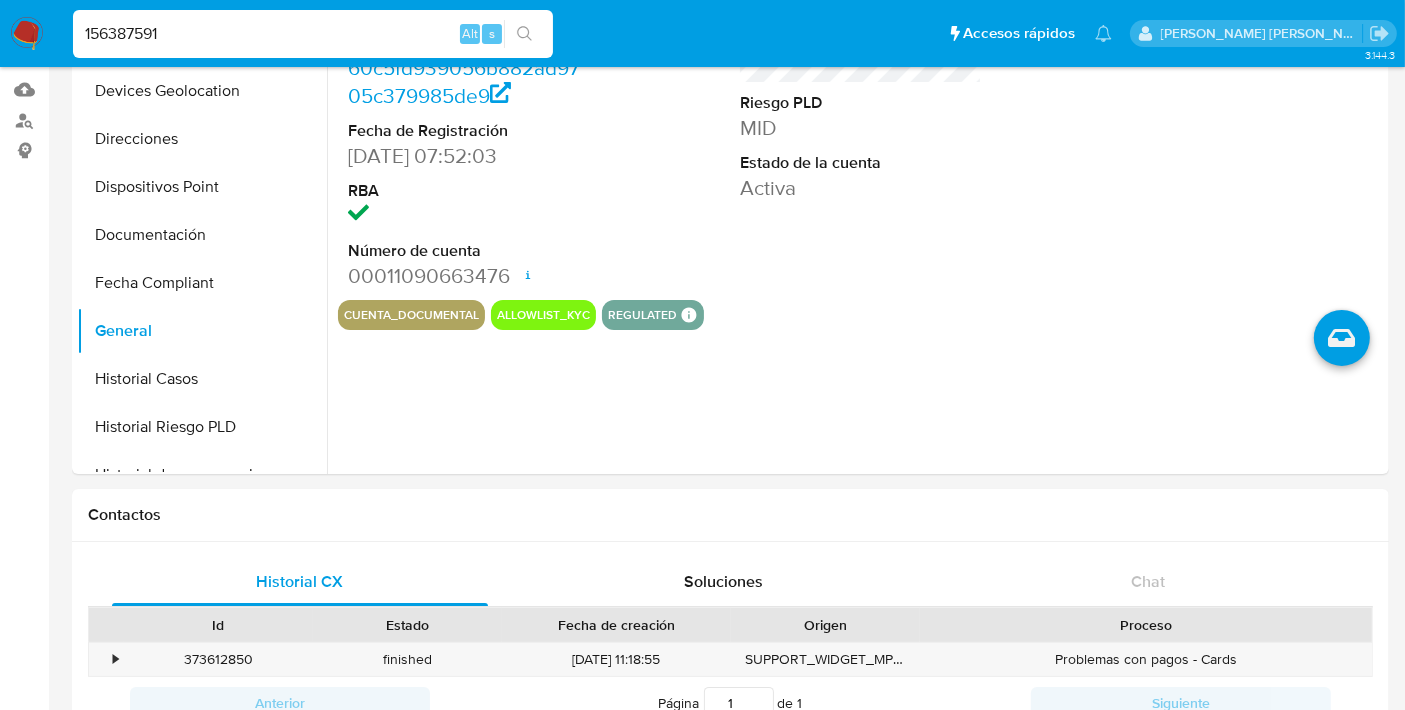 click on "156387591" at bounding box center [313, 34] 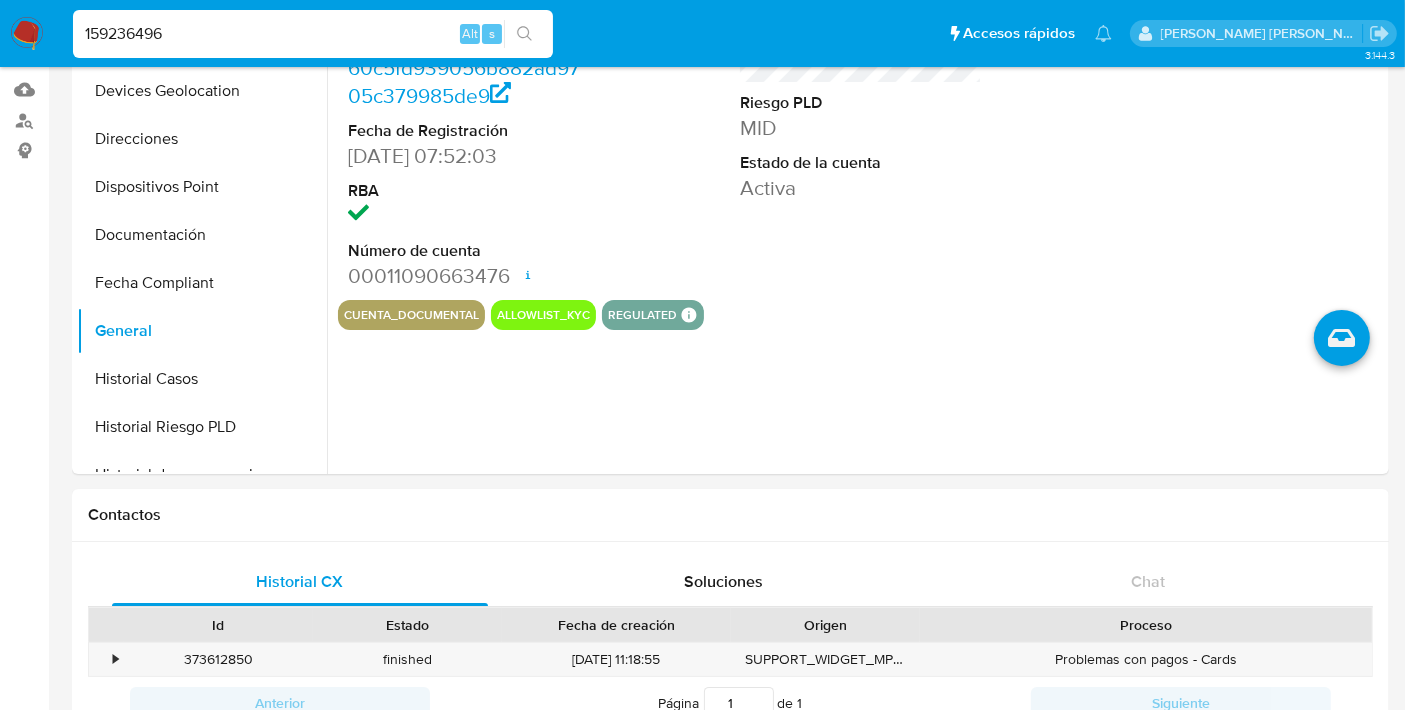 type on "159236496" 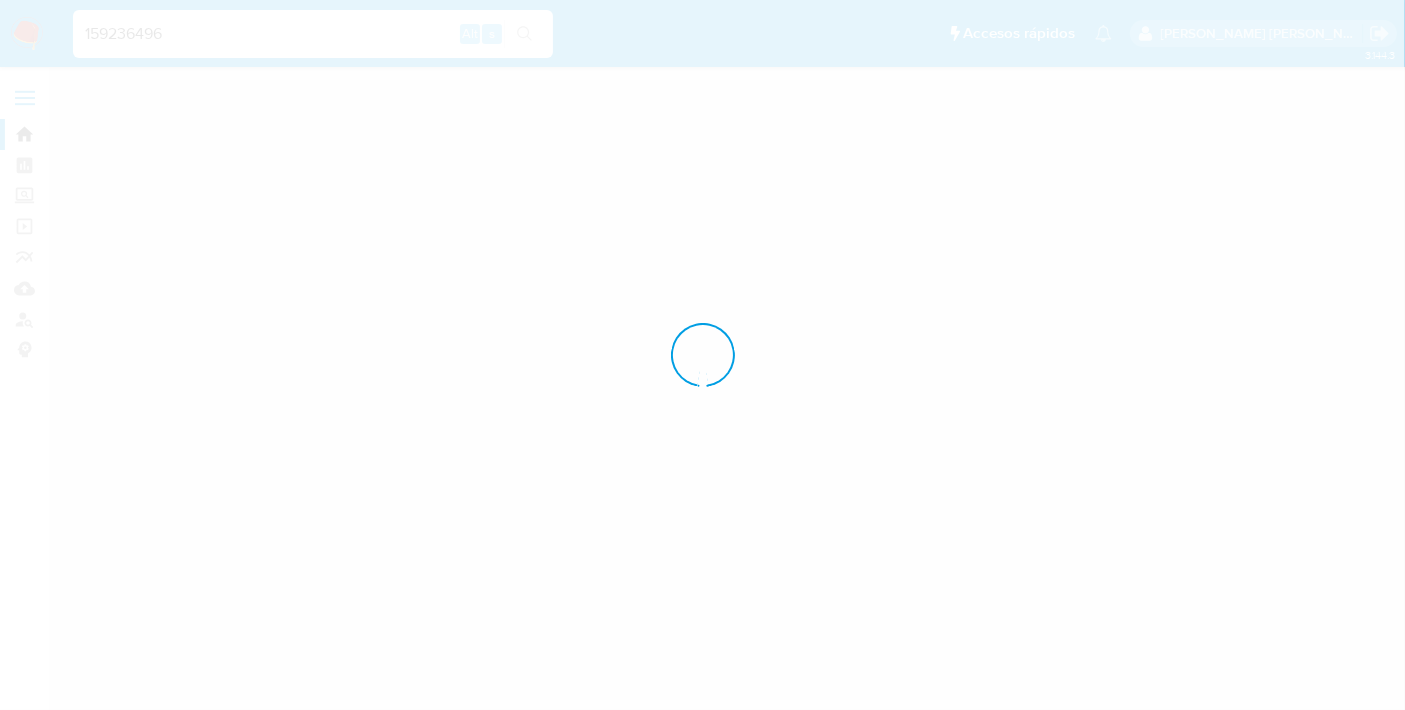scroll, scrollTop: 0, scrollLeft: 0, axis: both 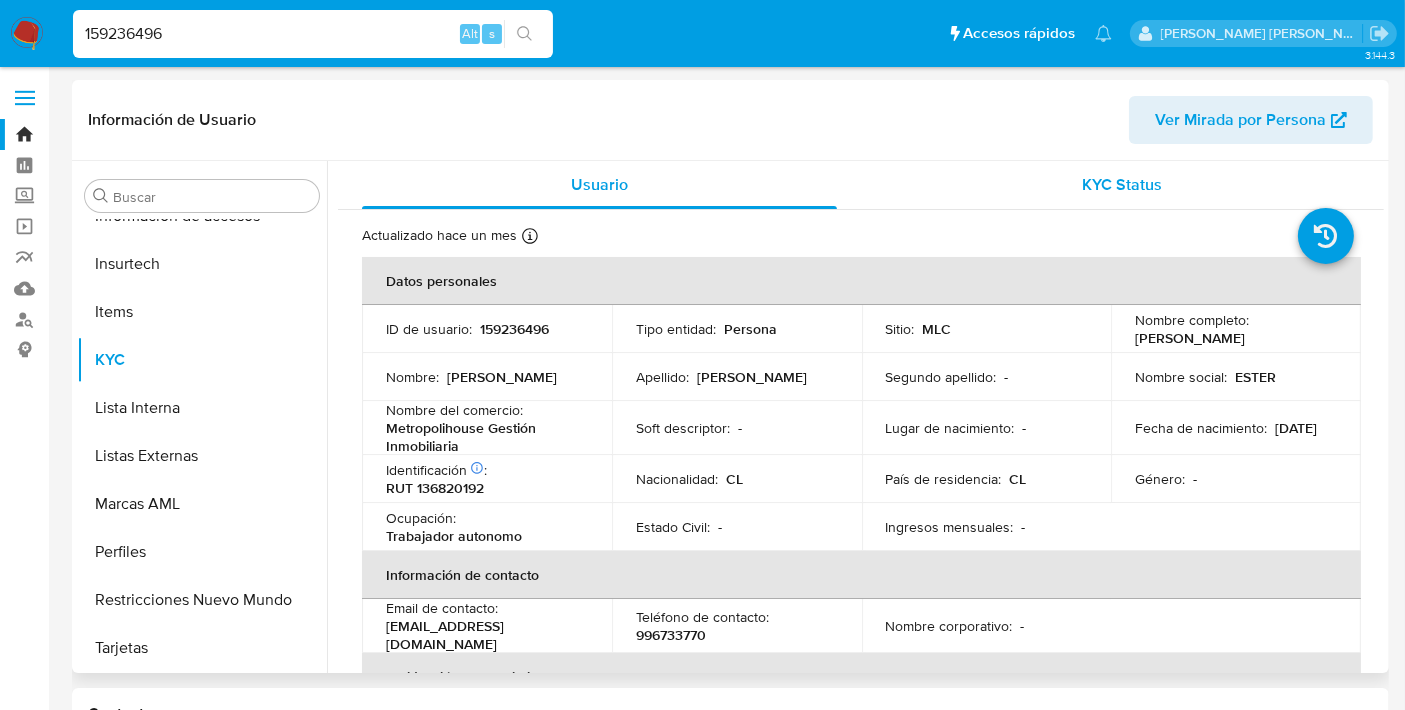 select on "10" 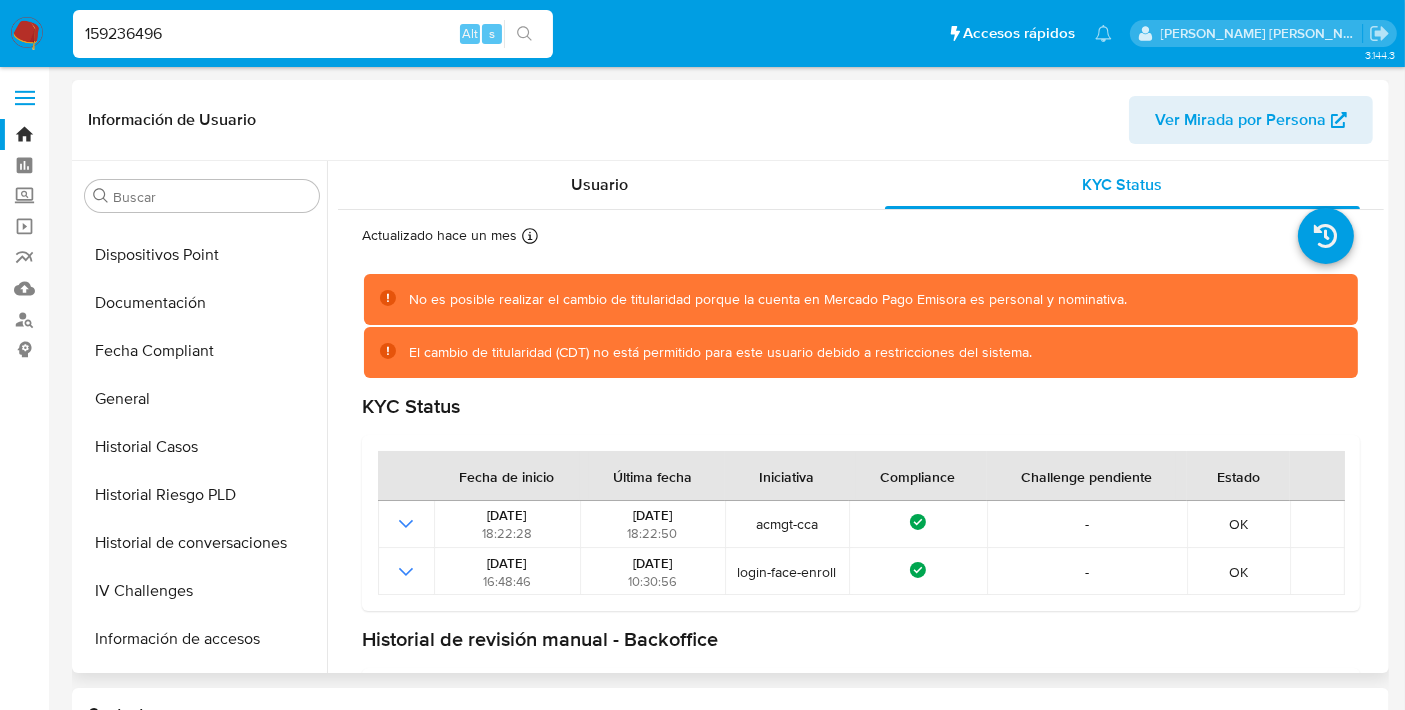 scroll, scrollTop: 351, scrollLeft: 0, axis: vertical 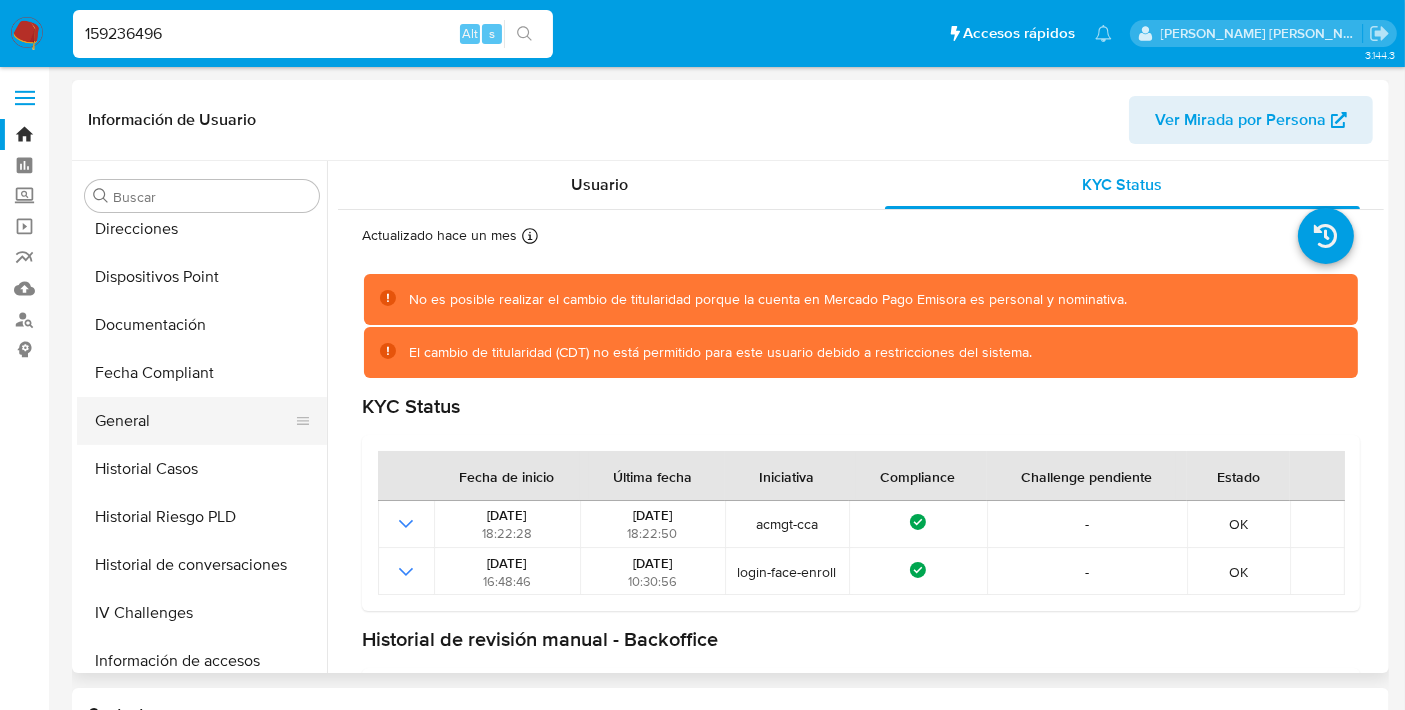 click on "General" at bounding box center (194, 421) 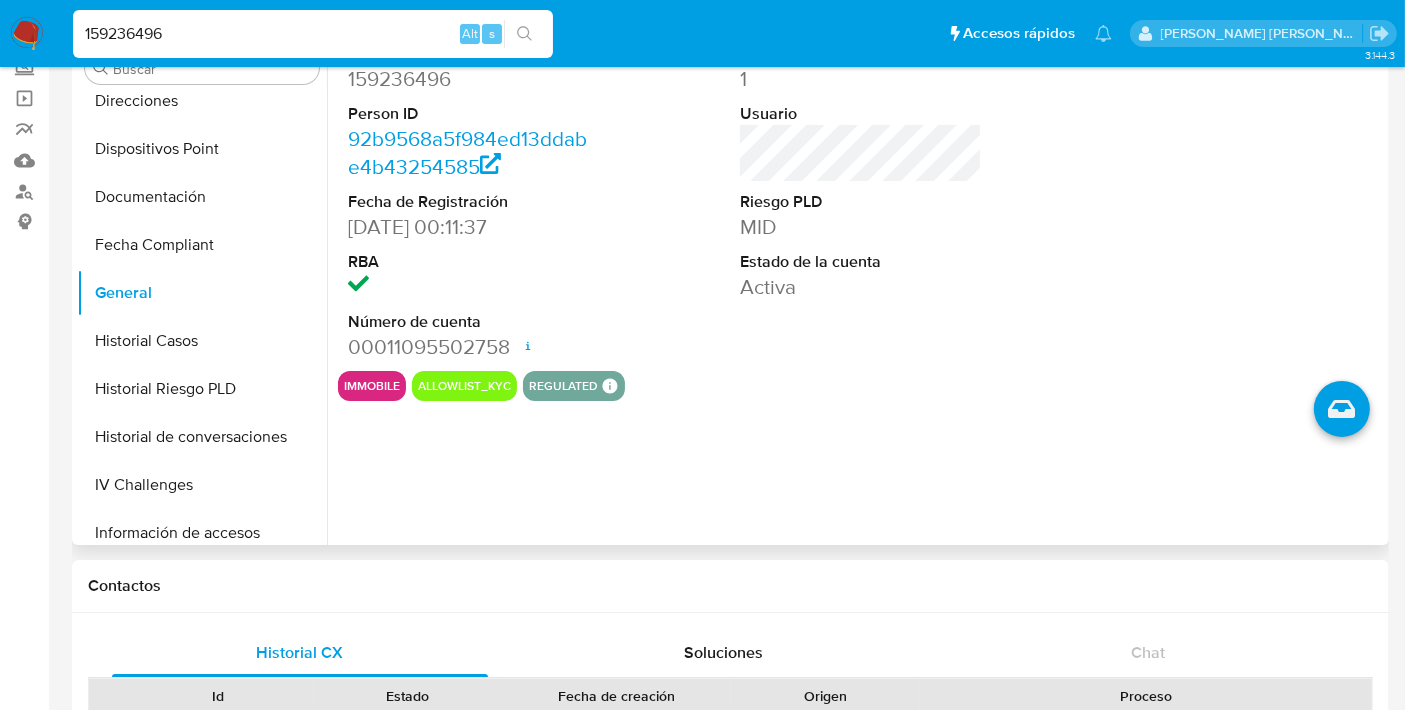 scroll, scrollTop: 128, scrollLeft: 0, axis: vertical 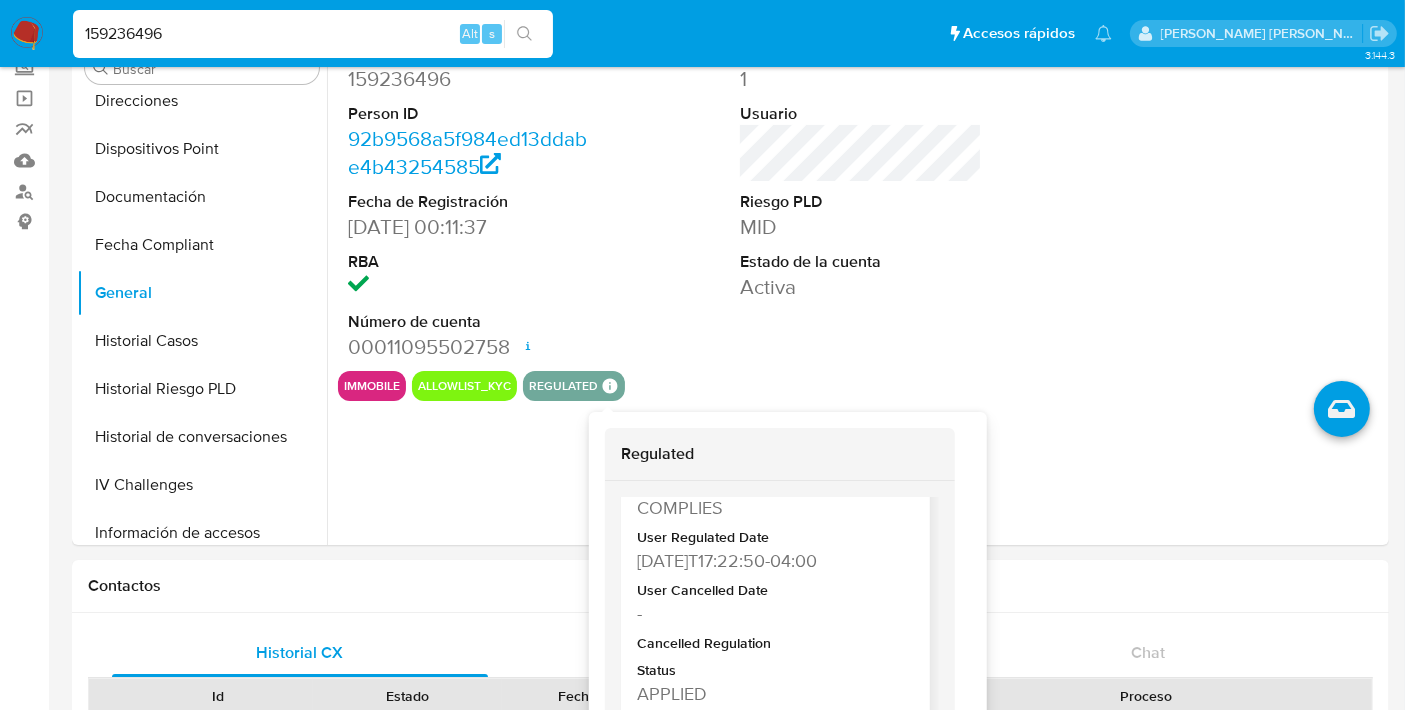 type 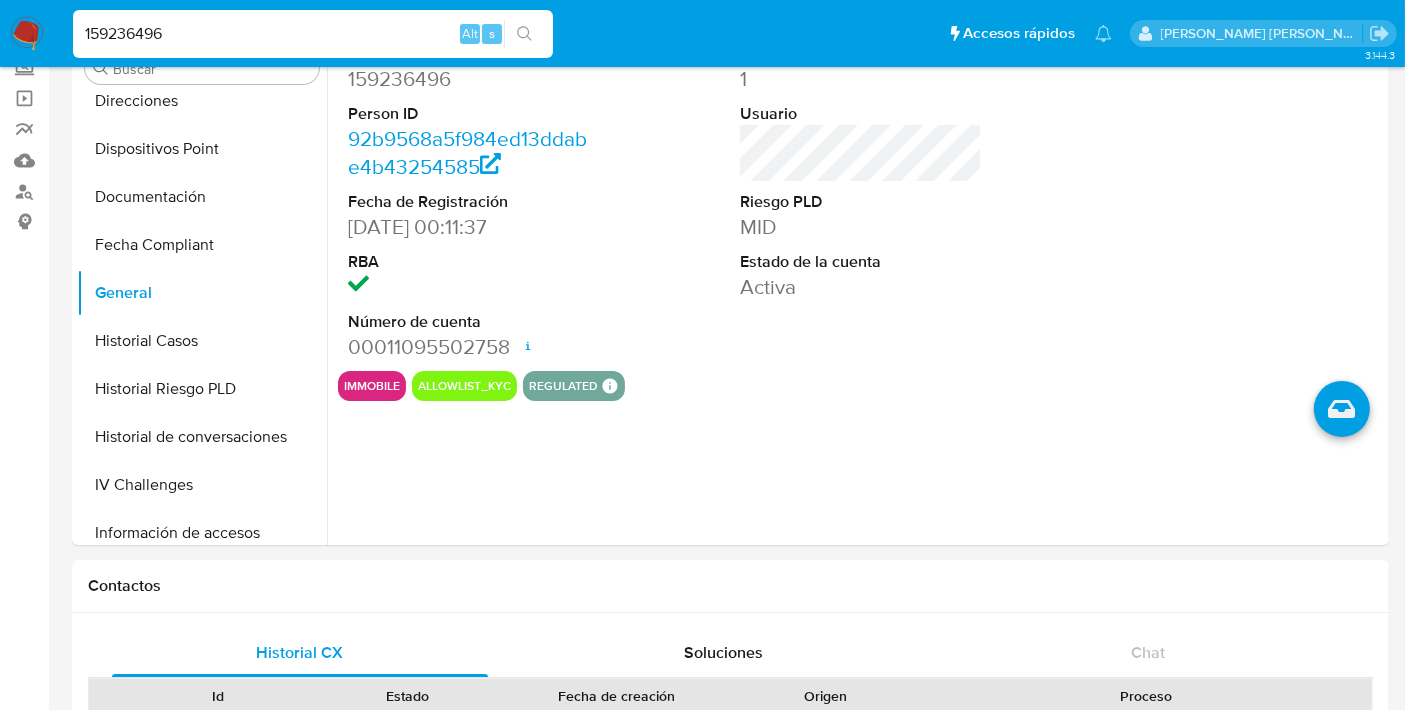 click on "159236496" at bounding box center (313, 34) 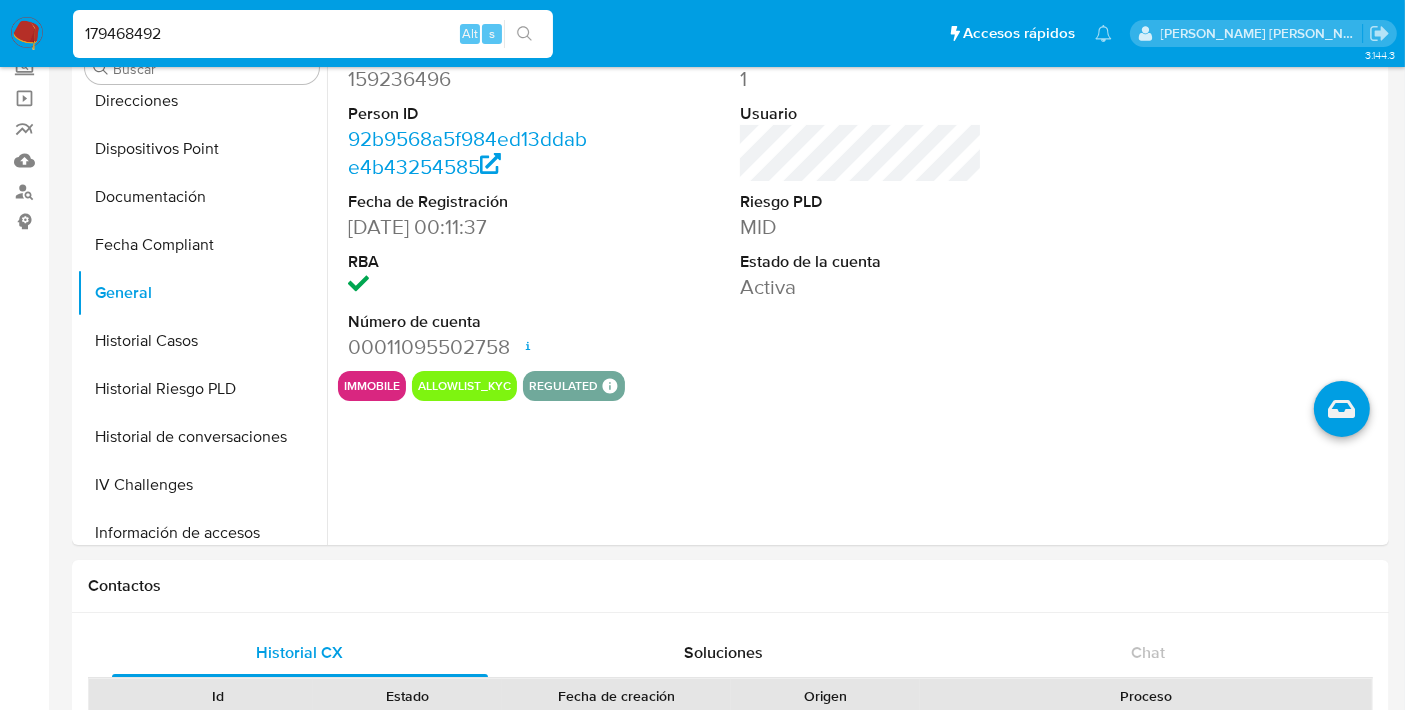 type on "179468492" 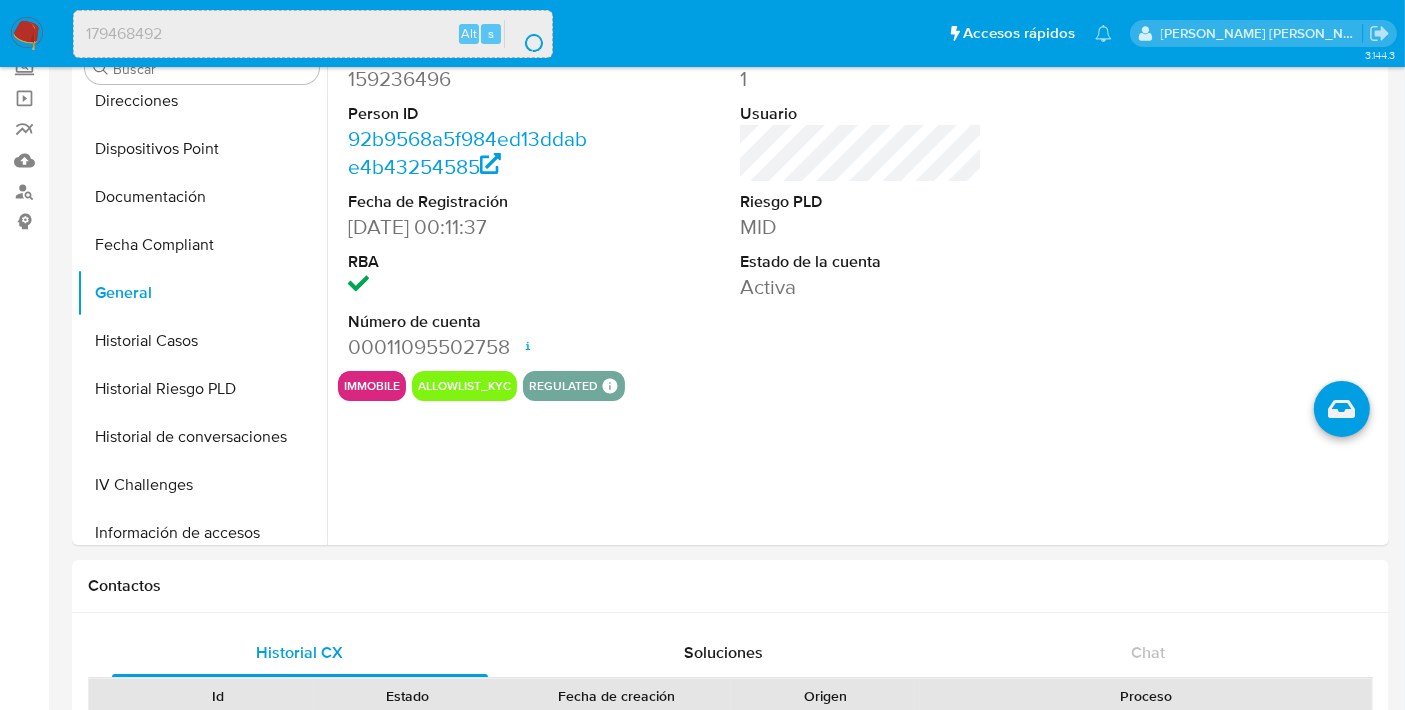 scroll, scrollTop: 0, scrollLeft: 0, axis: both 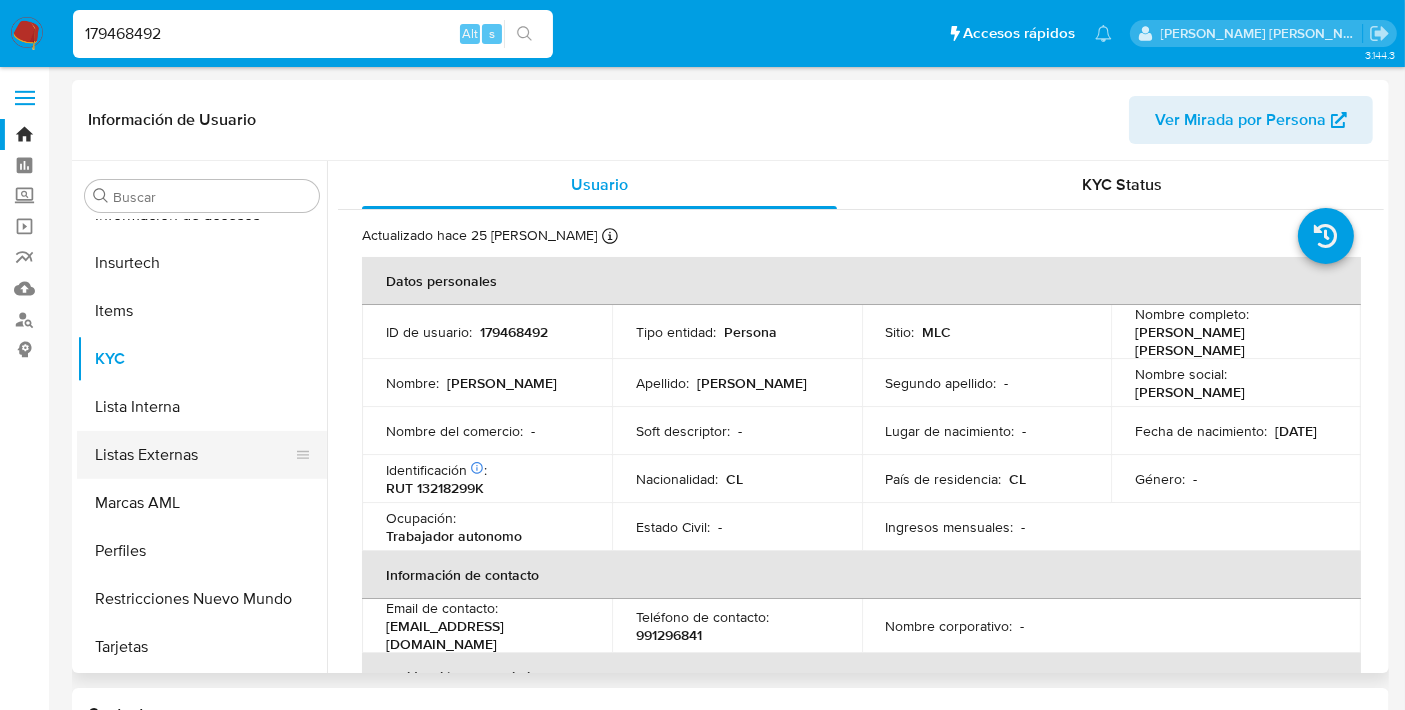 select on "10" 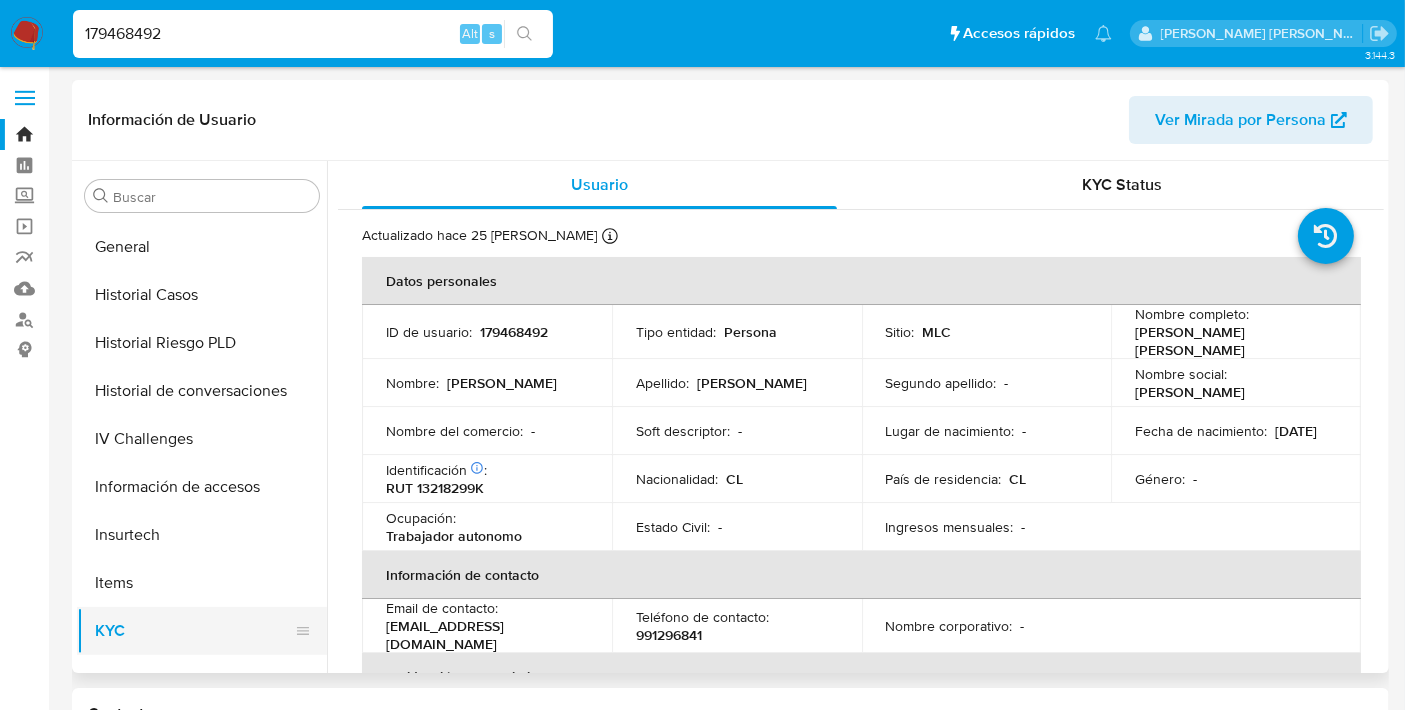 scroll, scrollTop: 520, scrollLeft: 0, axis: vertical 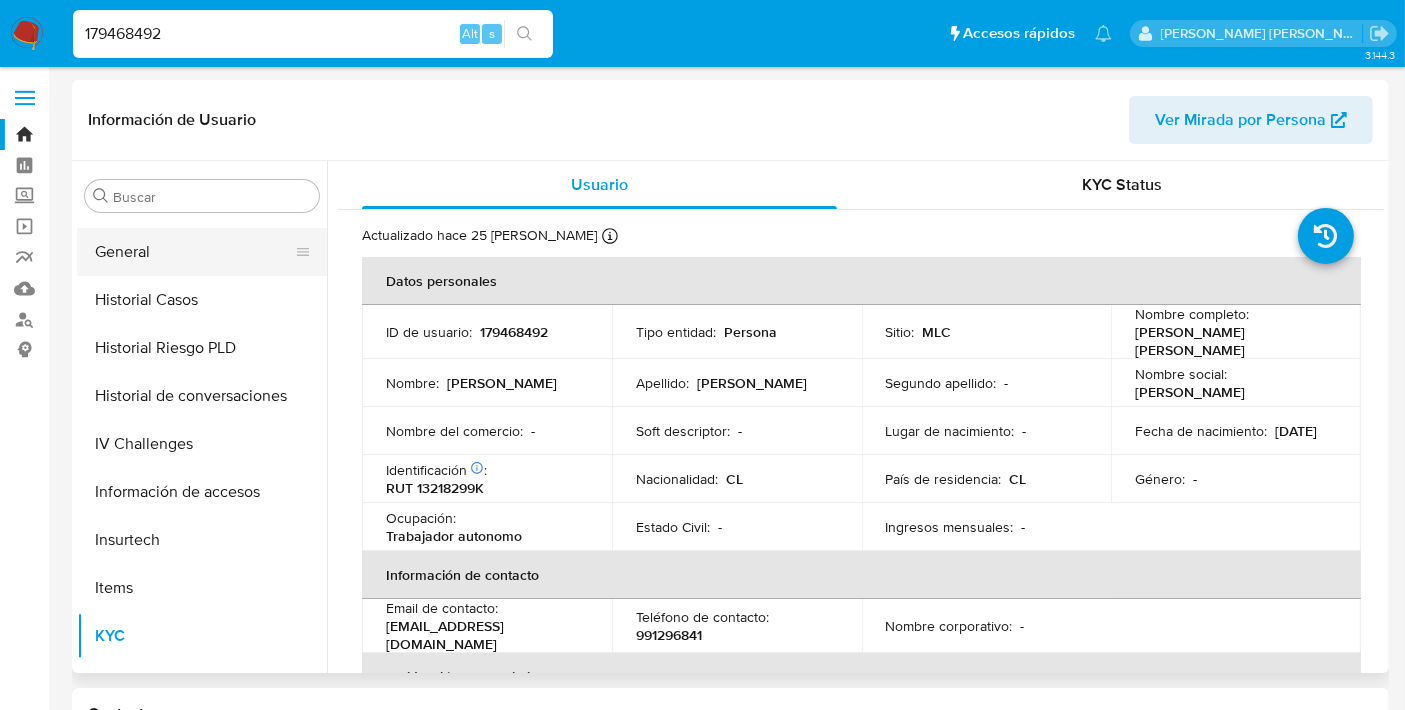click on "General" at bounding box center (194, 252) 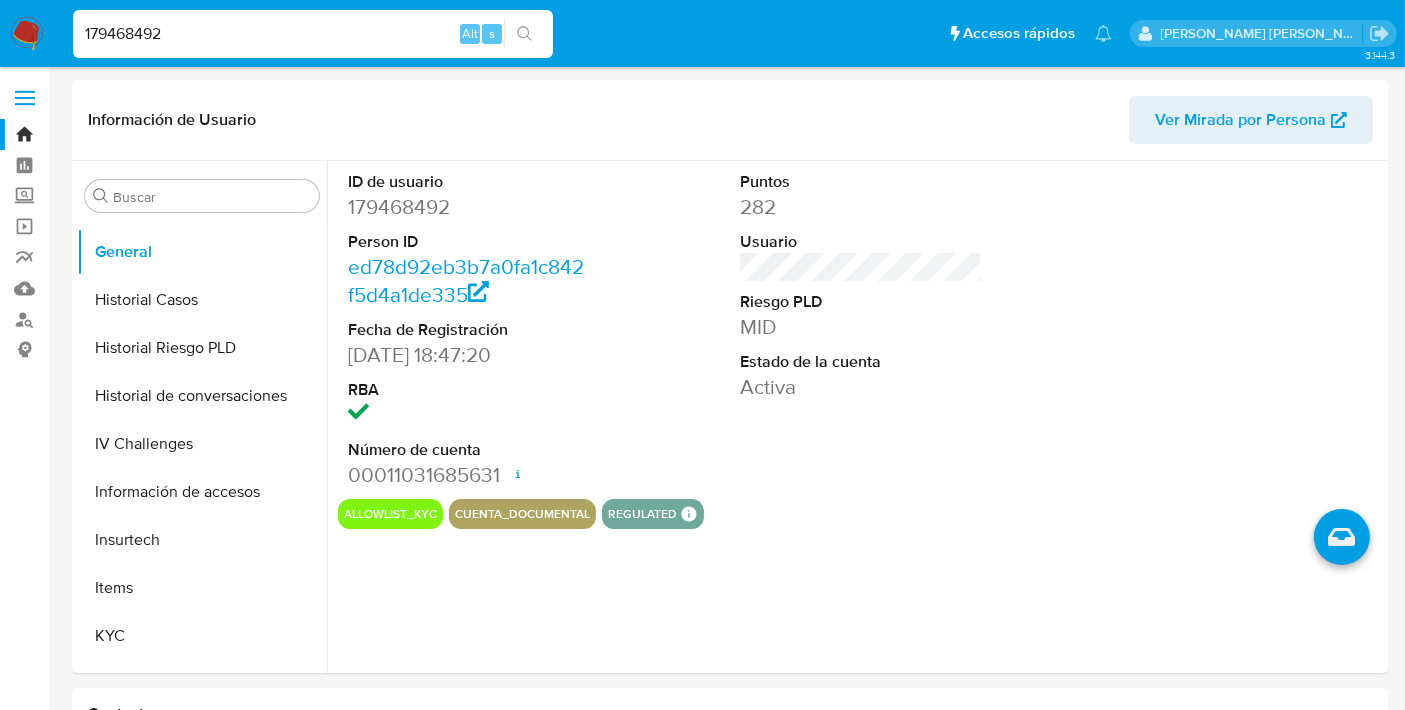 scroll, scrollTop: 186, scrollLeft: 0, axis: vertical 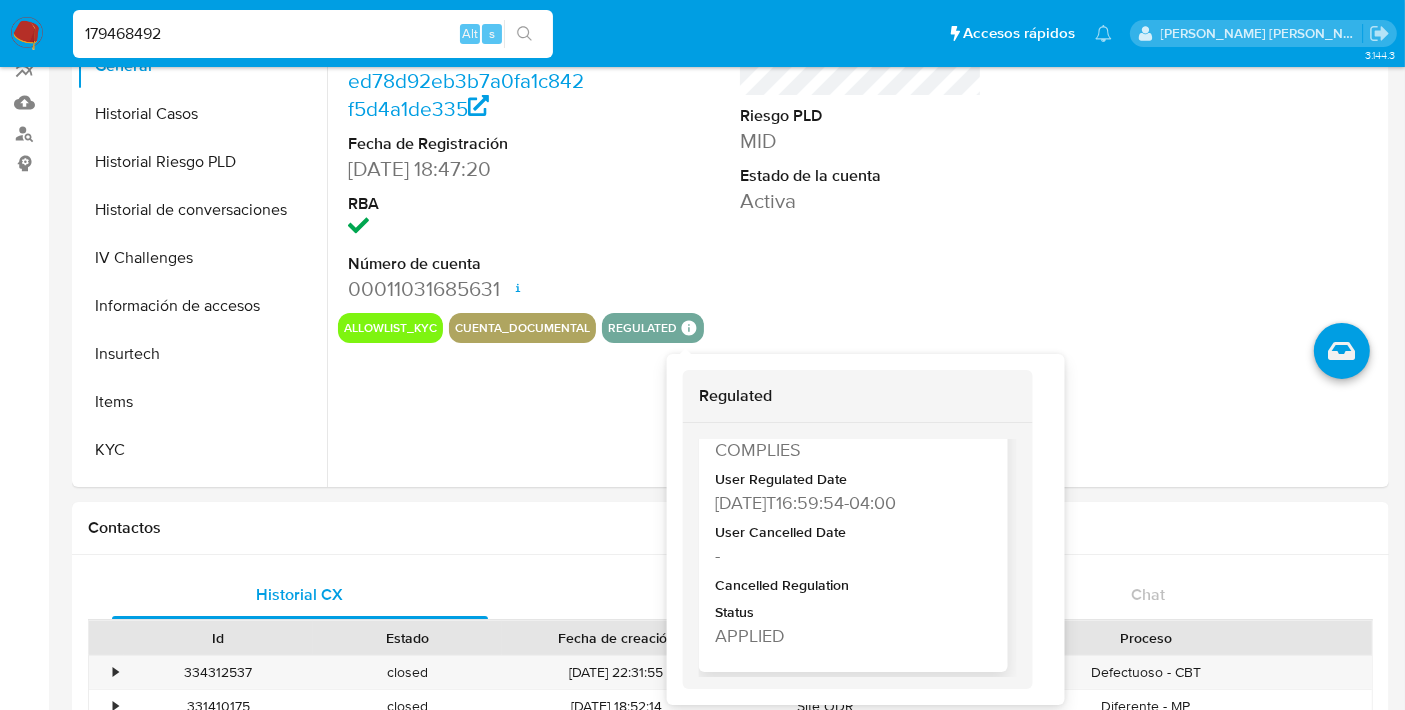 type 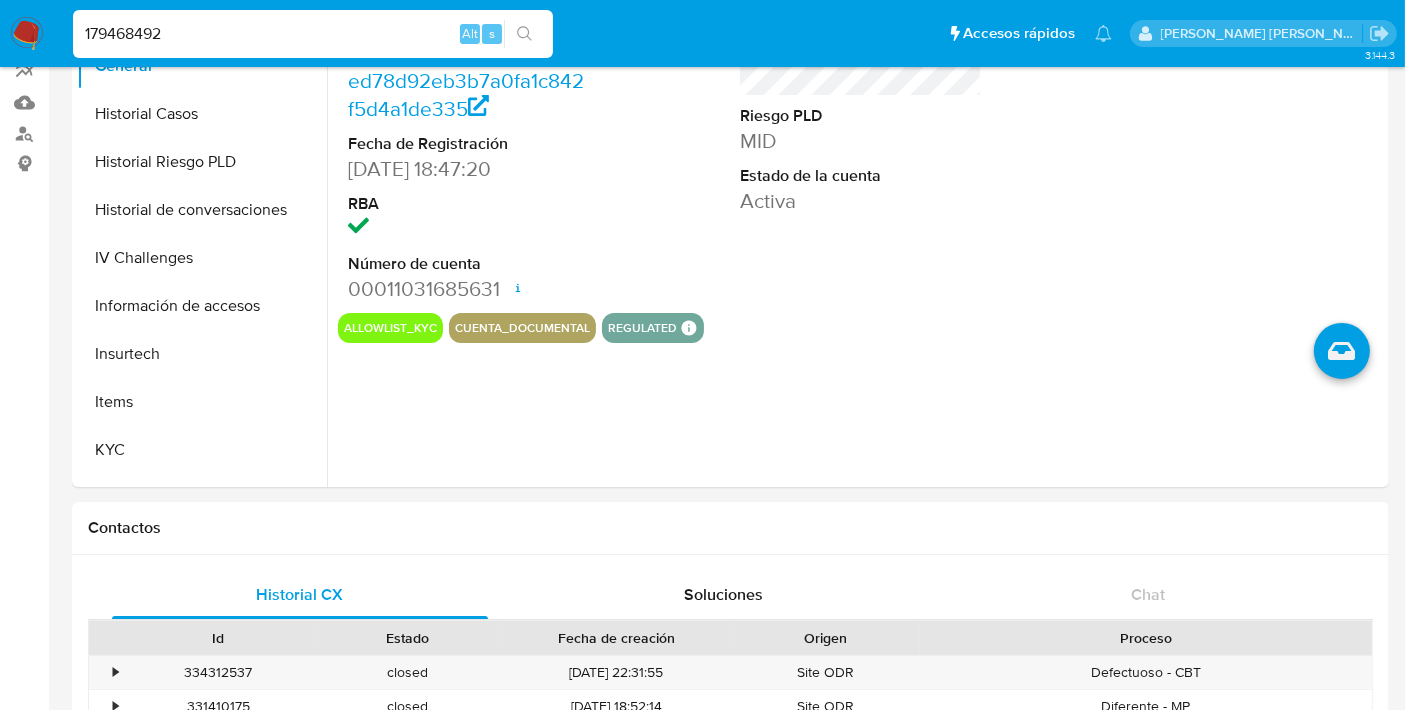 click on "179468492" at bounding box center (313, 34) 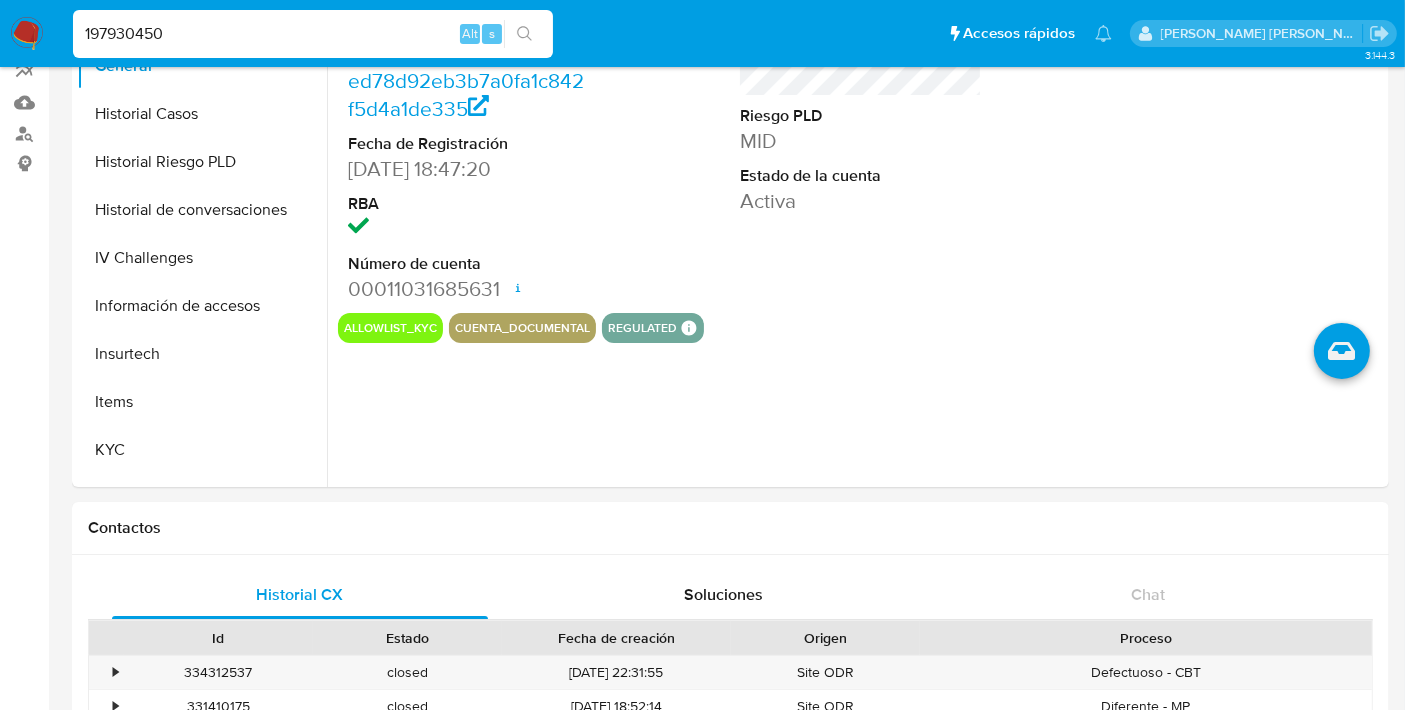 type on "197930450" 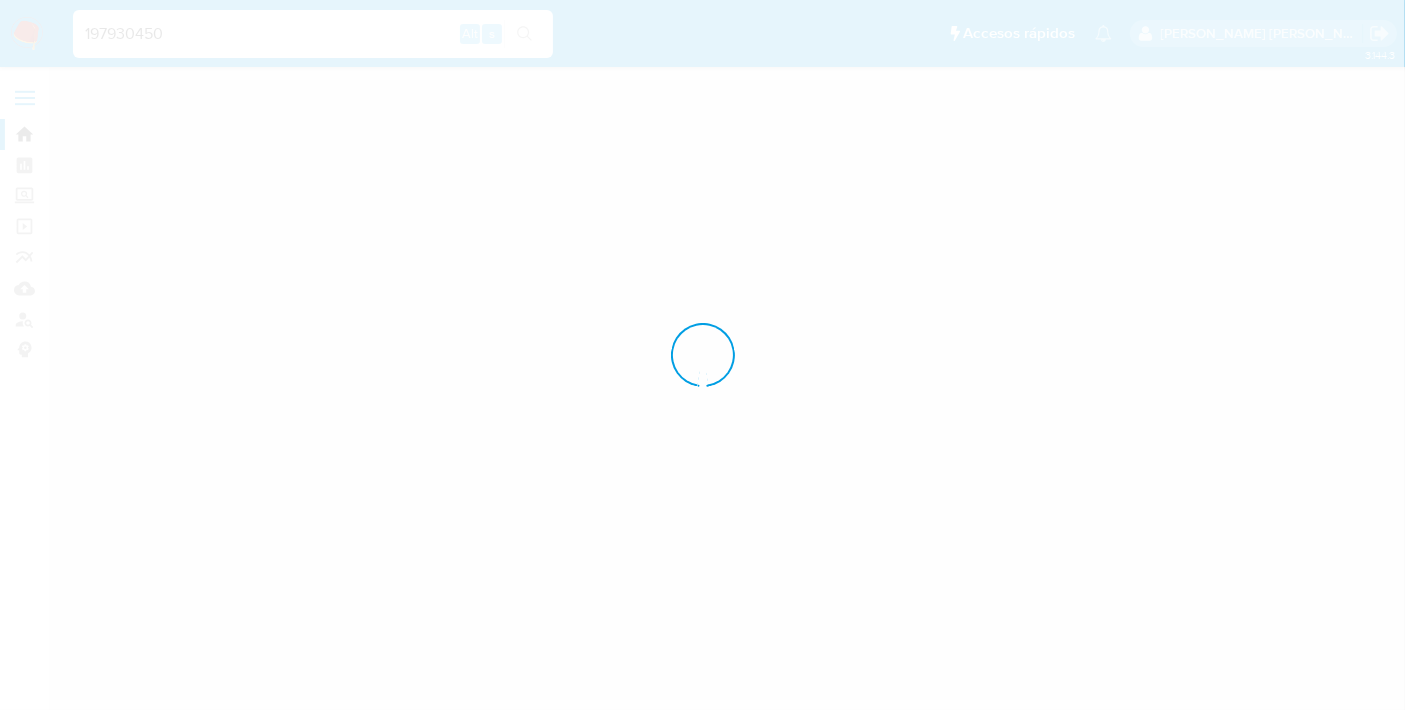 scroll, scrollTop: 0, scrollLeft: 0, axis: both 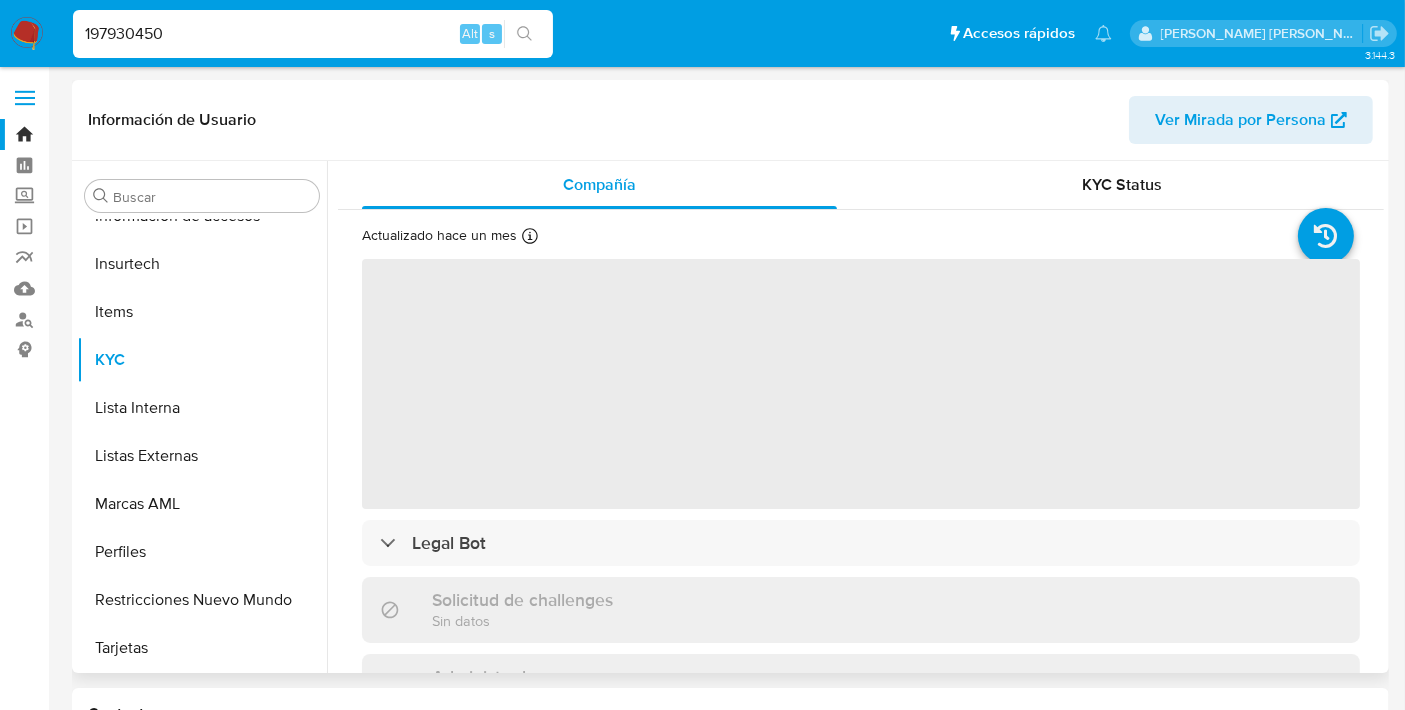 select on "10" 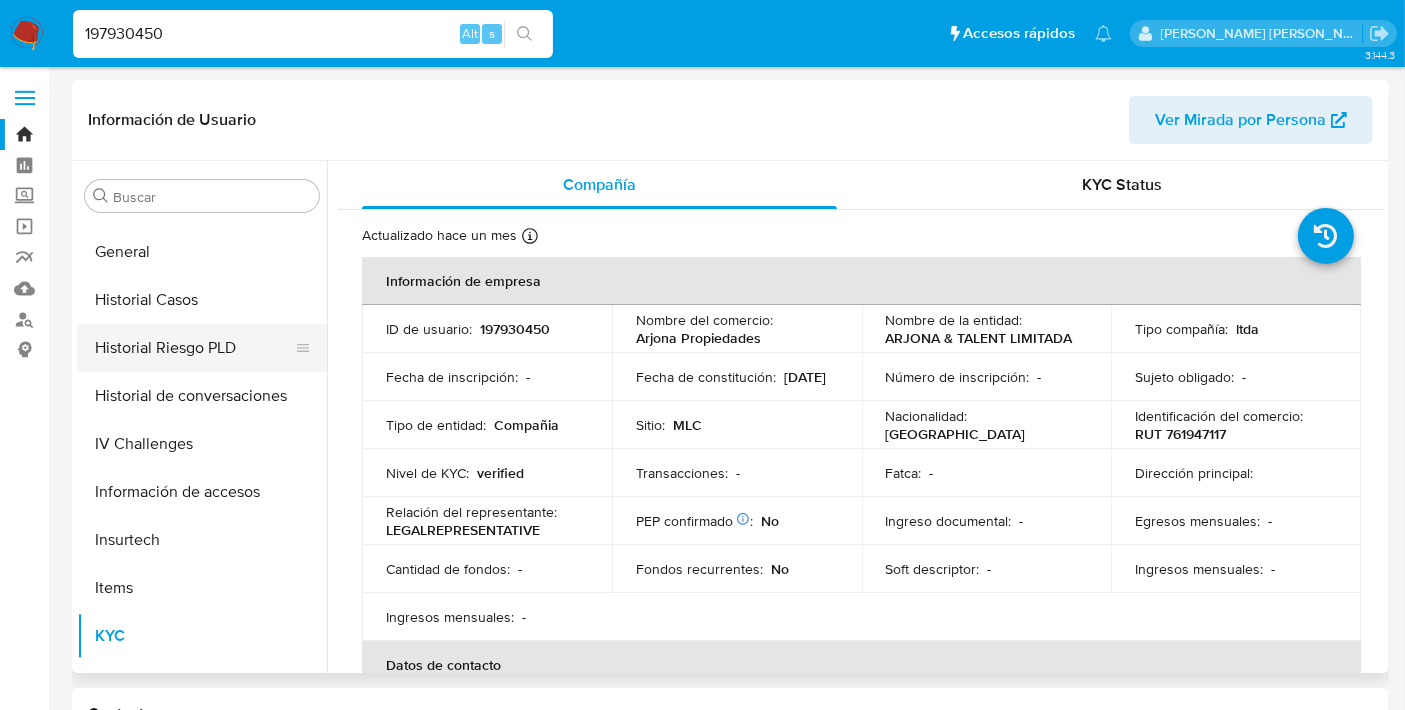 scroll, scrollTop: 513, scrollLeft: 0, axis: vertical 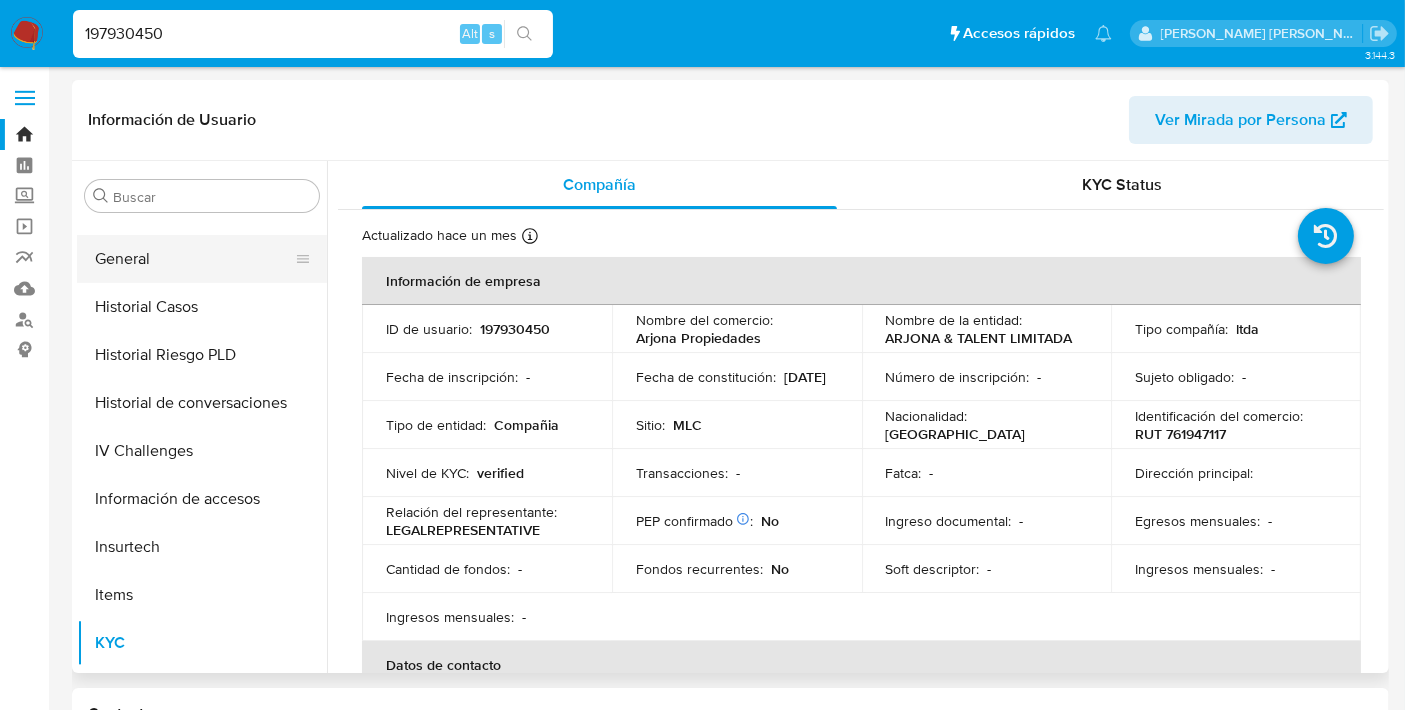 click on "General" at bounding box center (194, 259) 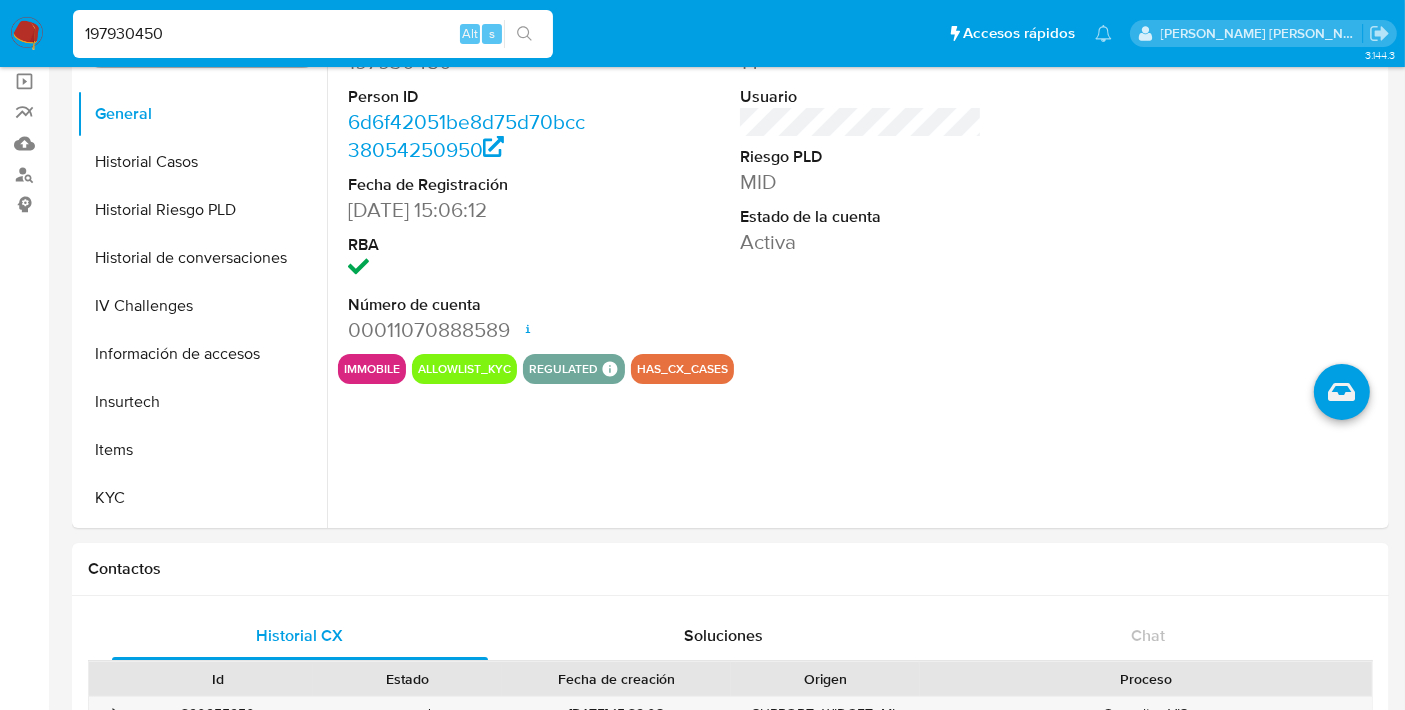 scroll, scrollTop: 146, scrollLeft: 0, axis: vertical 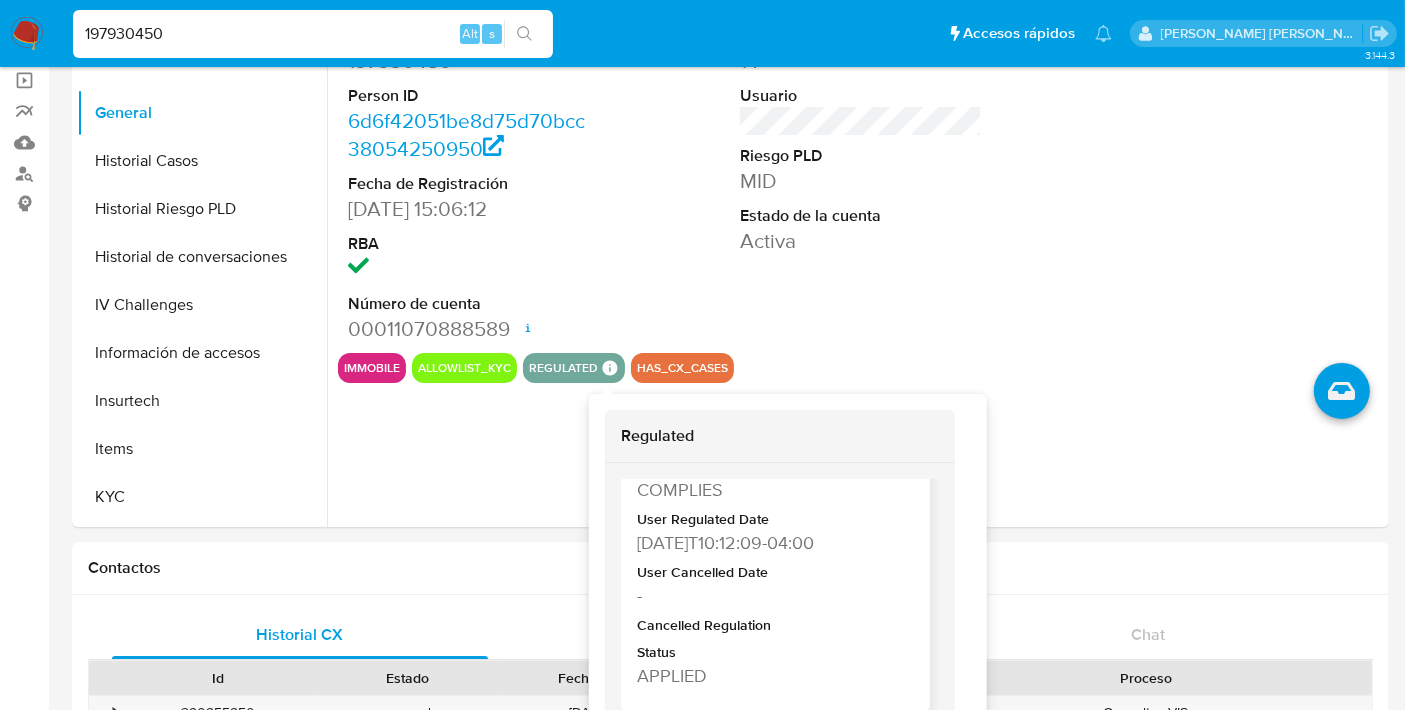 type 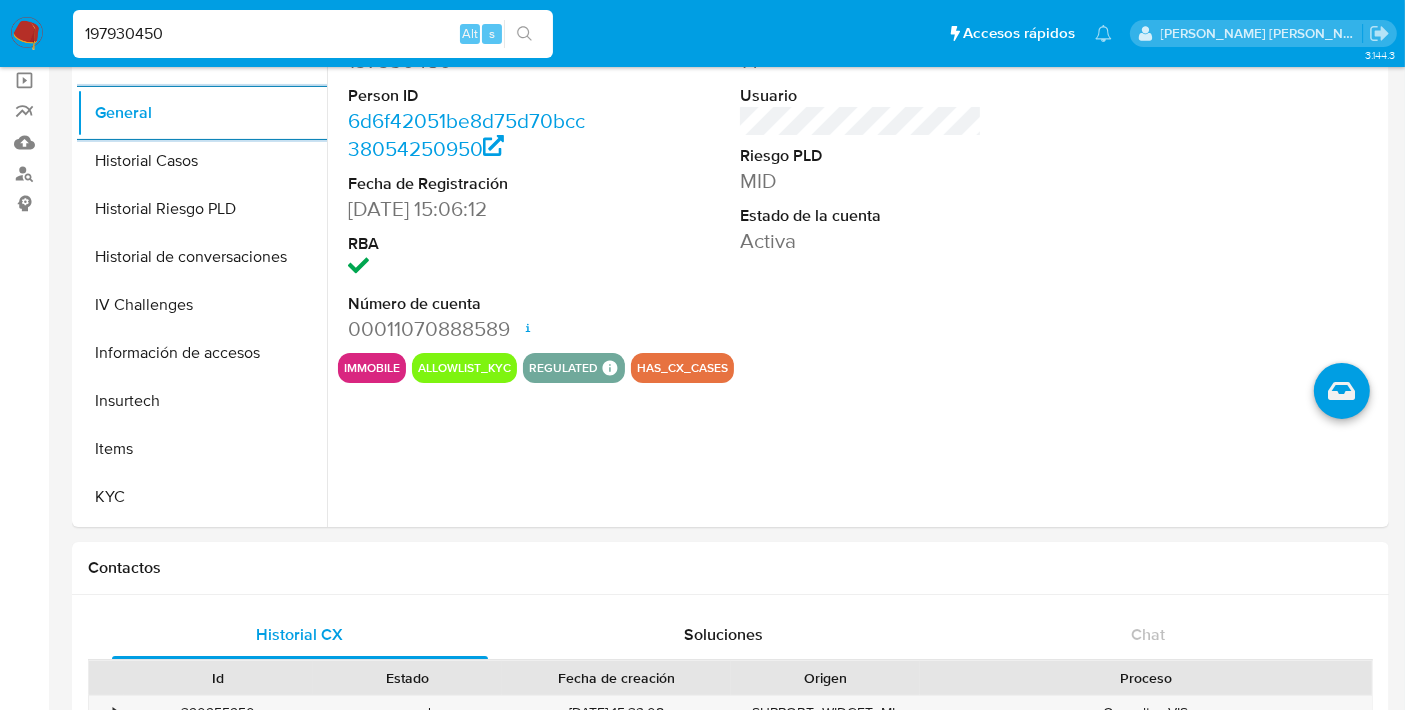click on "197930450" at bounding box center (313, 34) 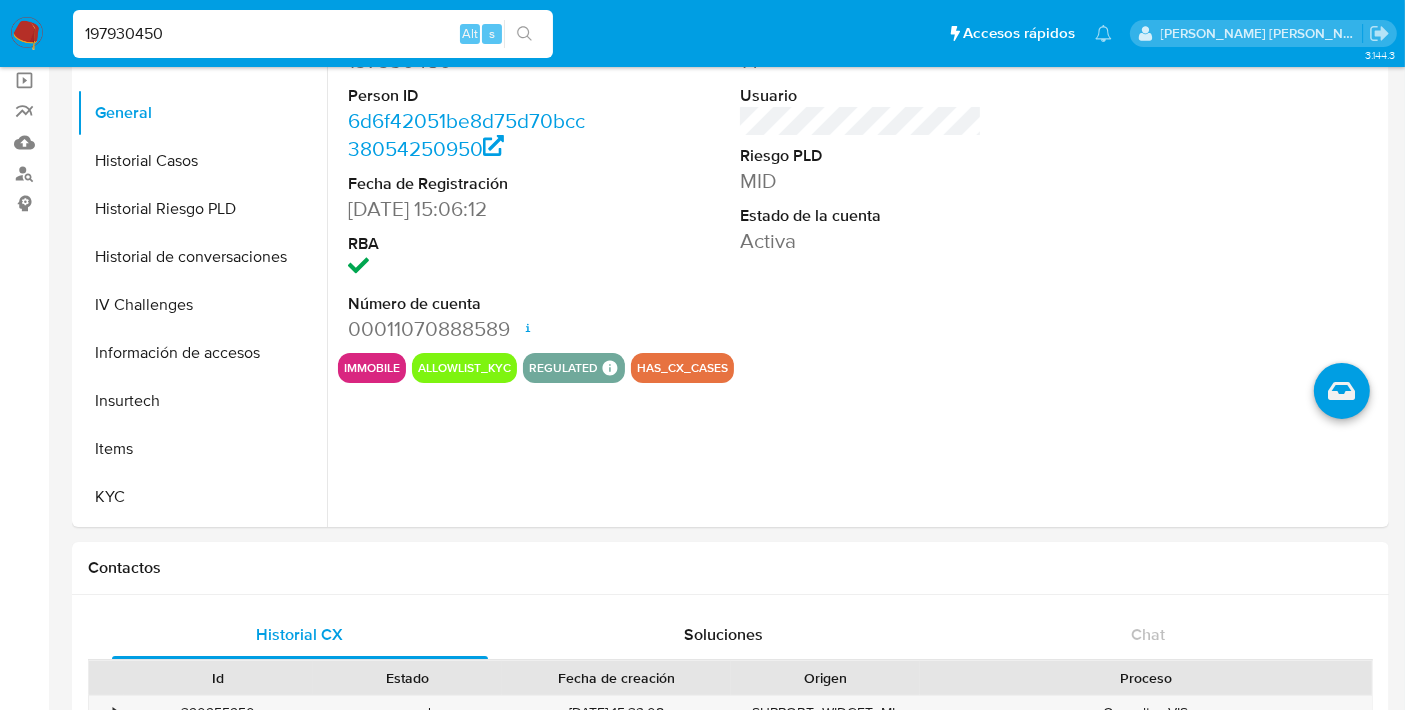 click on "197930450" at bounding box center (313, 34) 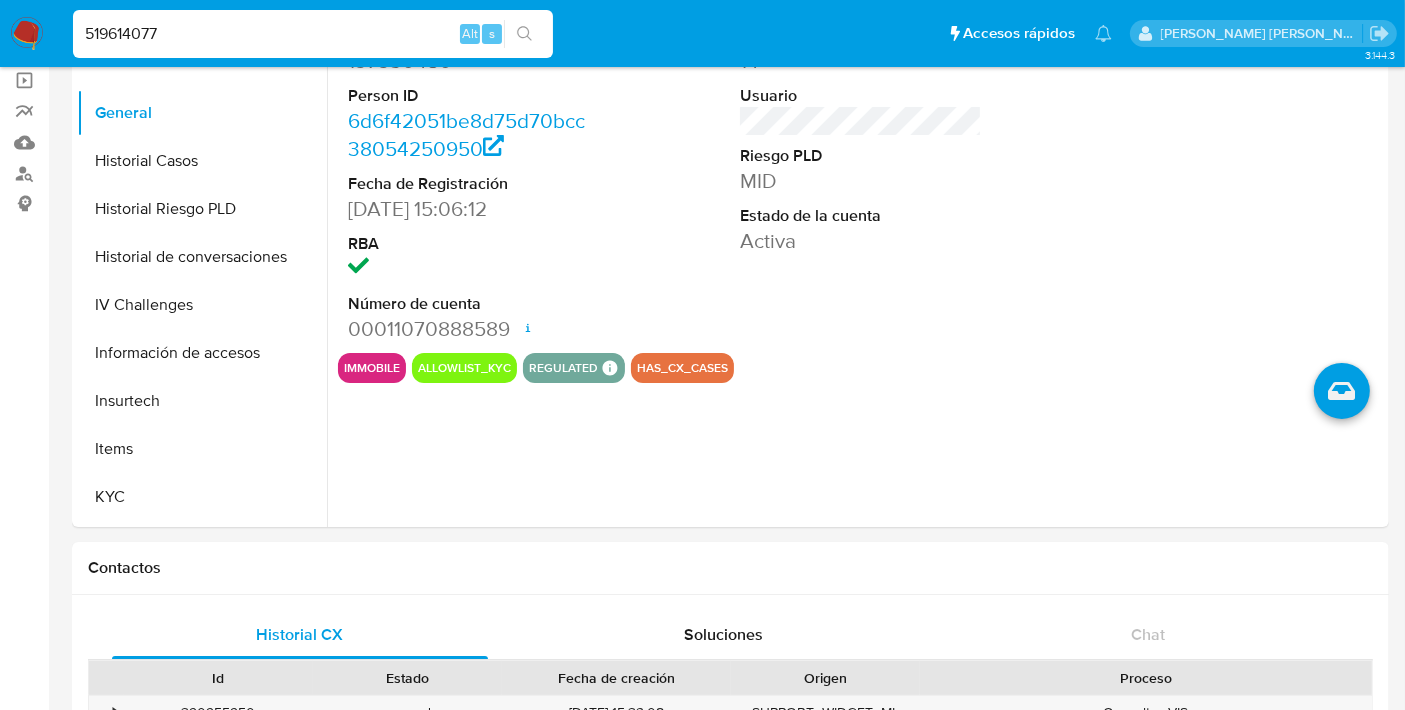 type on "519614077" 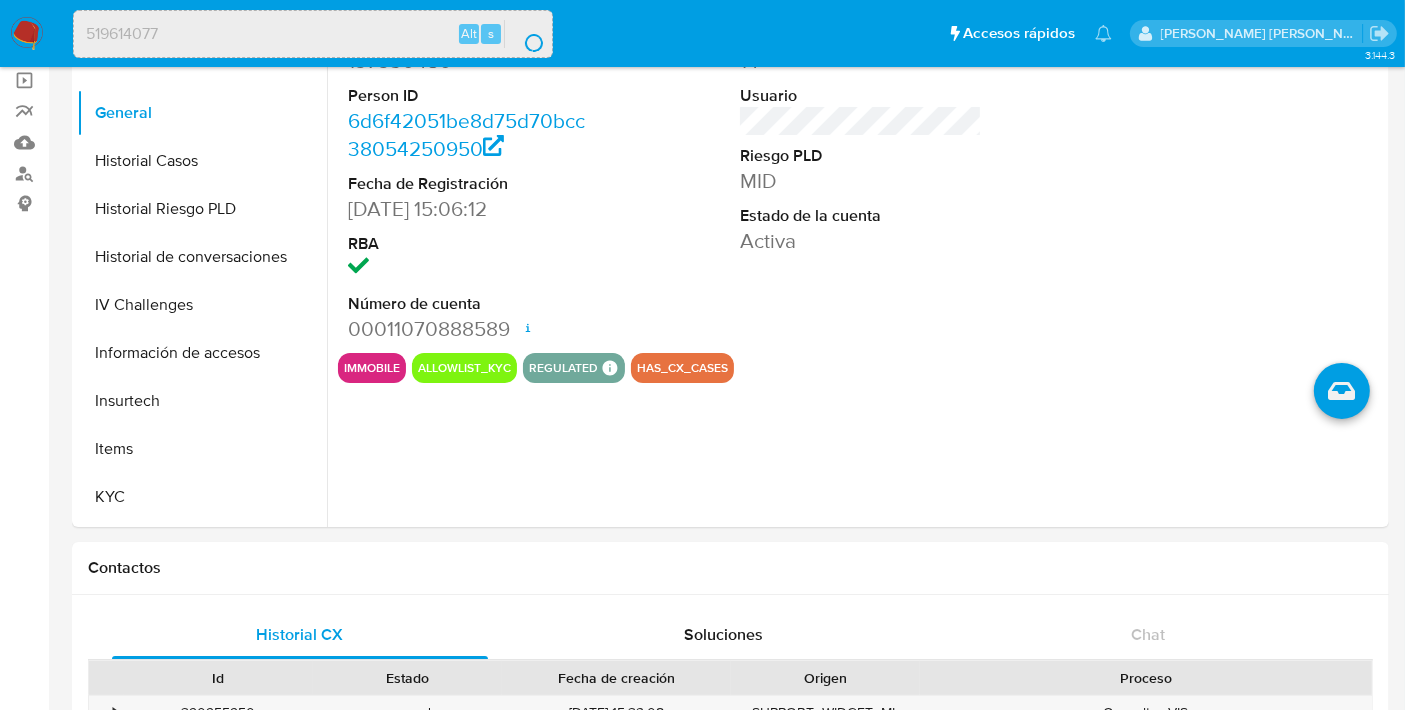 scroll, scrollTop: 0, scrollLeft: 0, axis: both 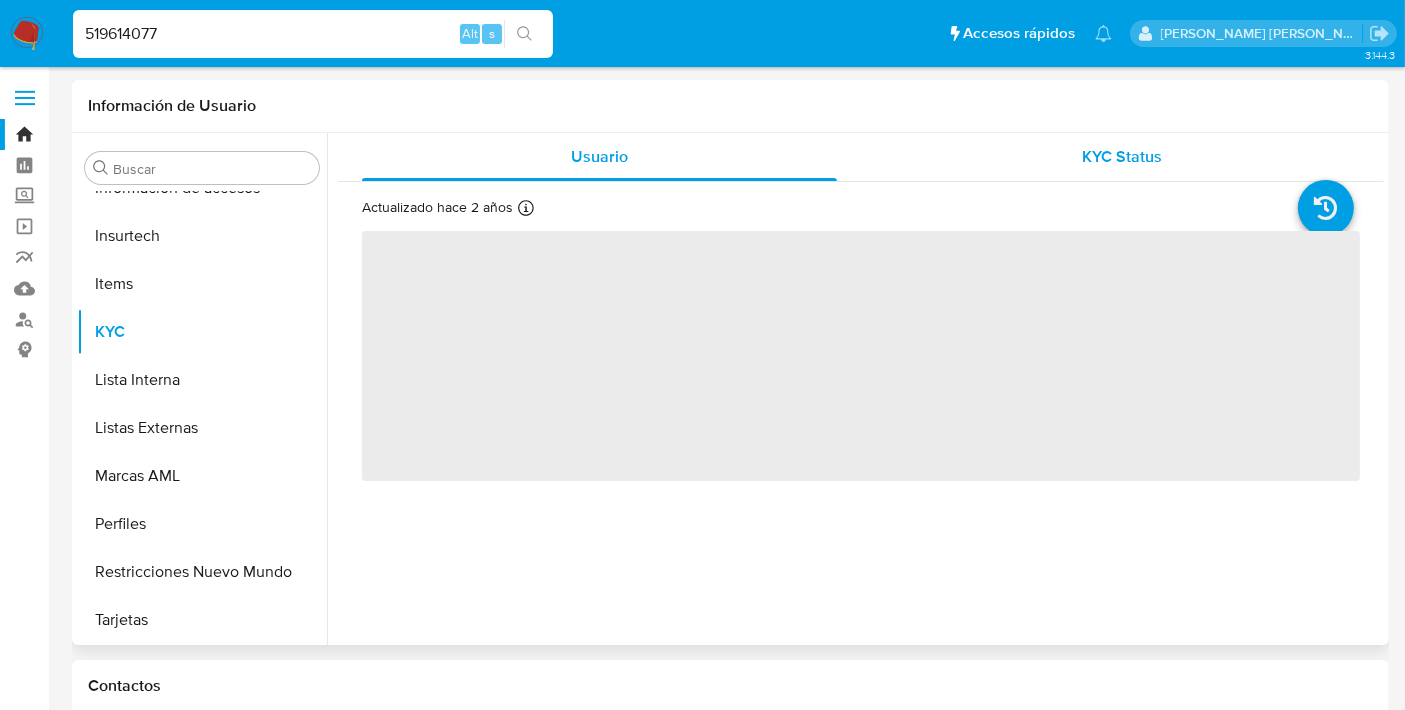 select on "10" 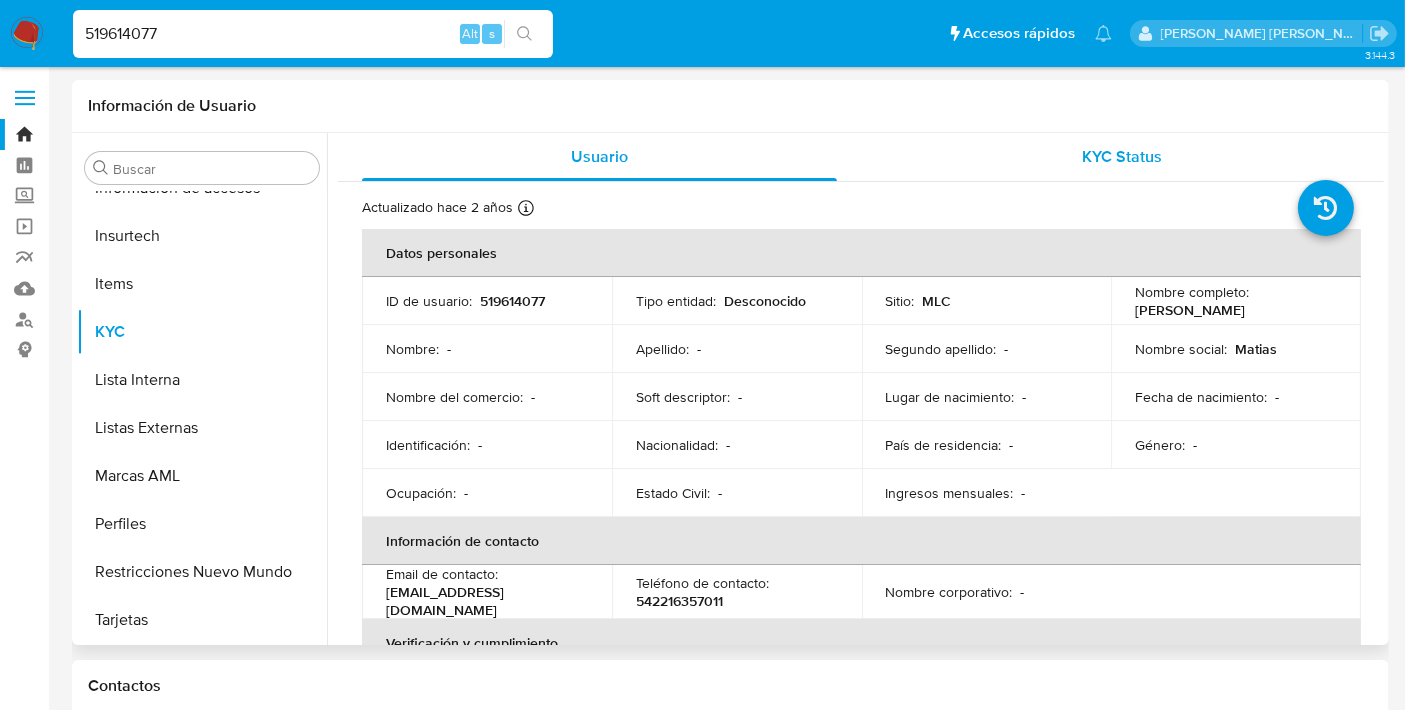 click on "KYC Status" at bounding box center [1122, 157] 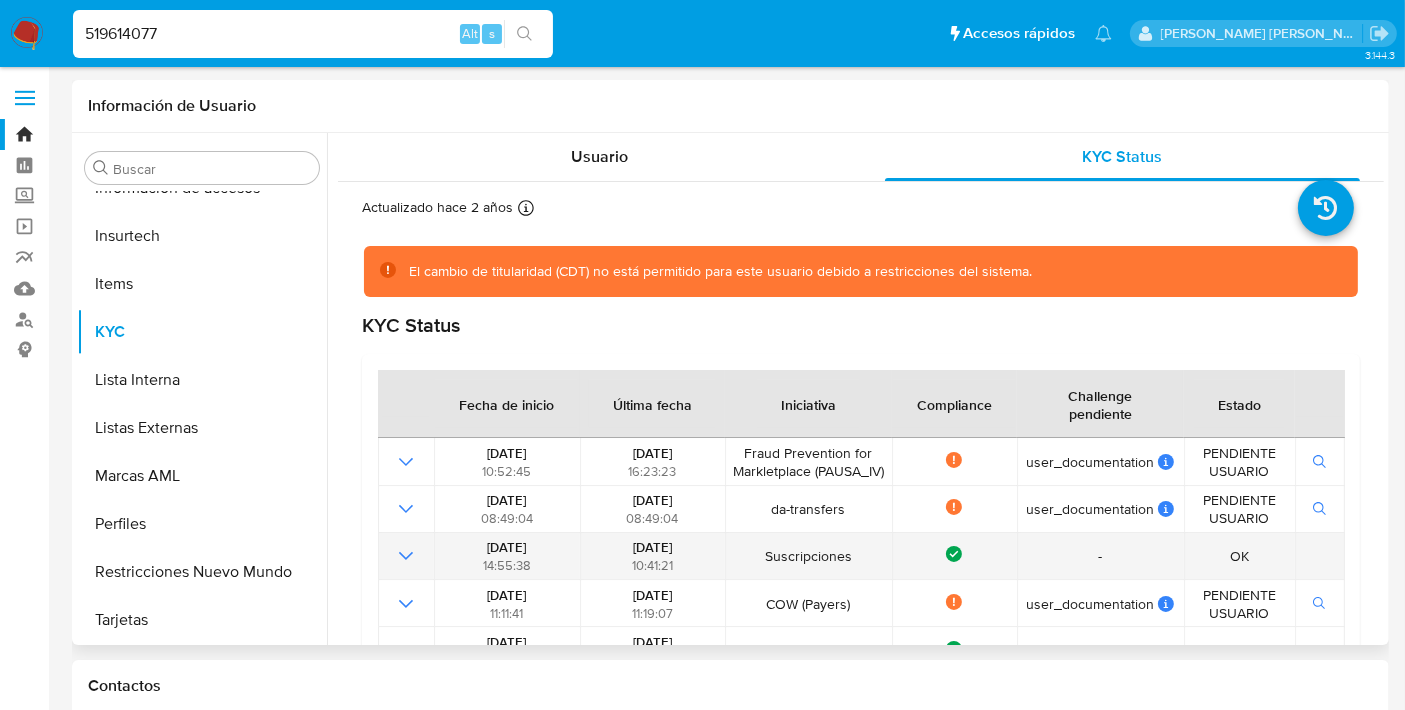 scroll, scrollTop: 79, scrollLeft: 0, axis: vertical 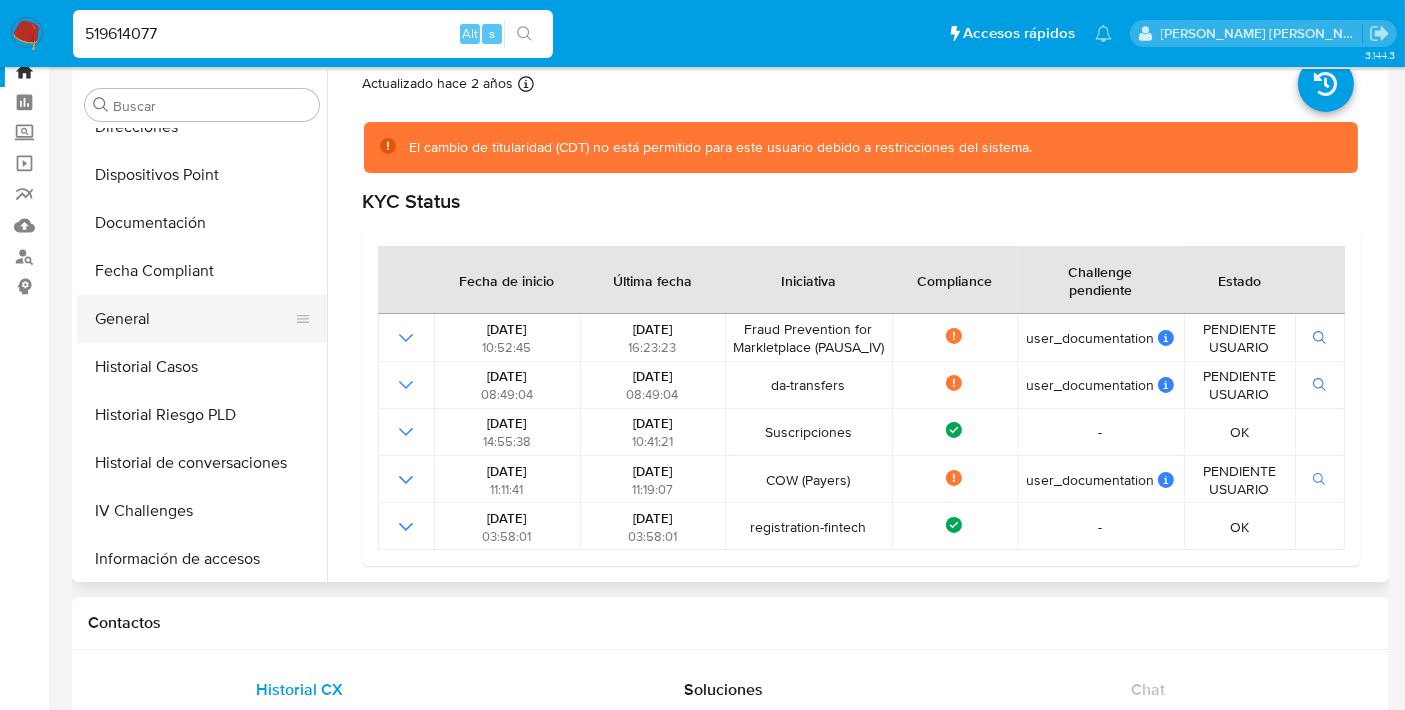 click on "General" at bounding box center [194, 319] 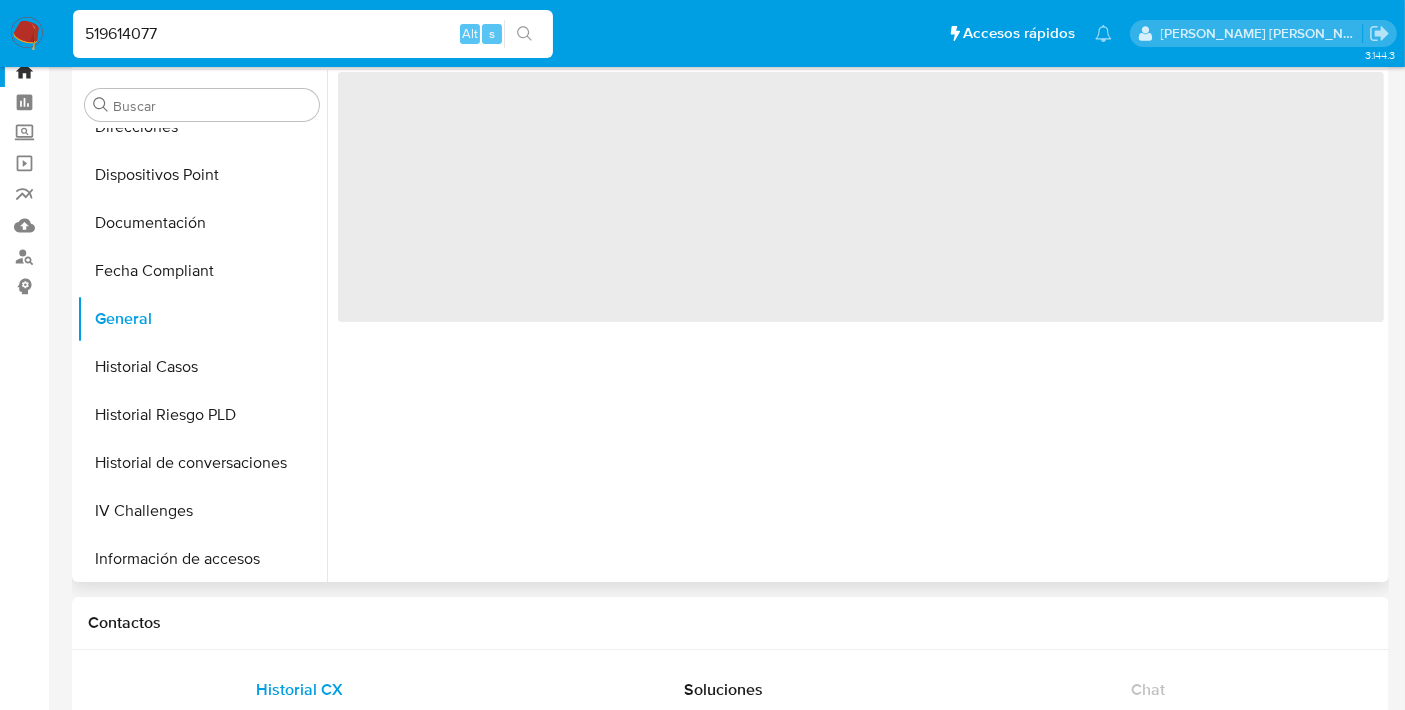 scroll, scrollTop: 0, scrollLeft: 0, axis: both 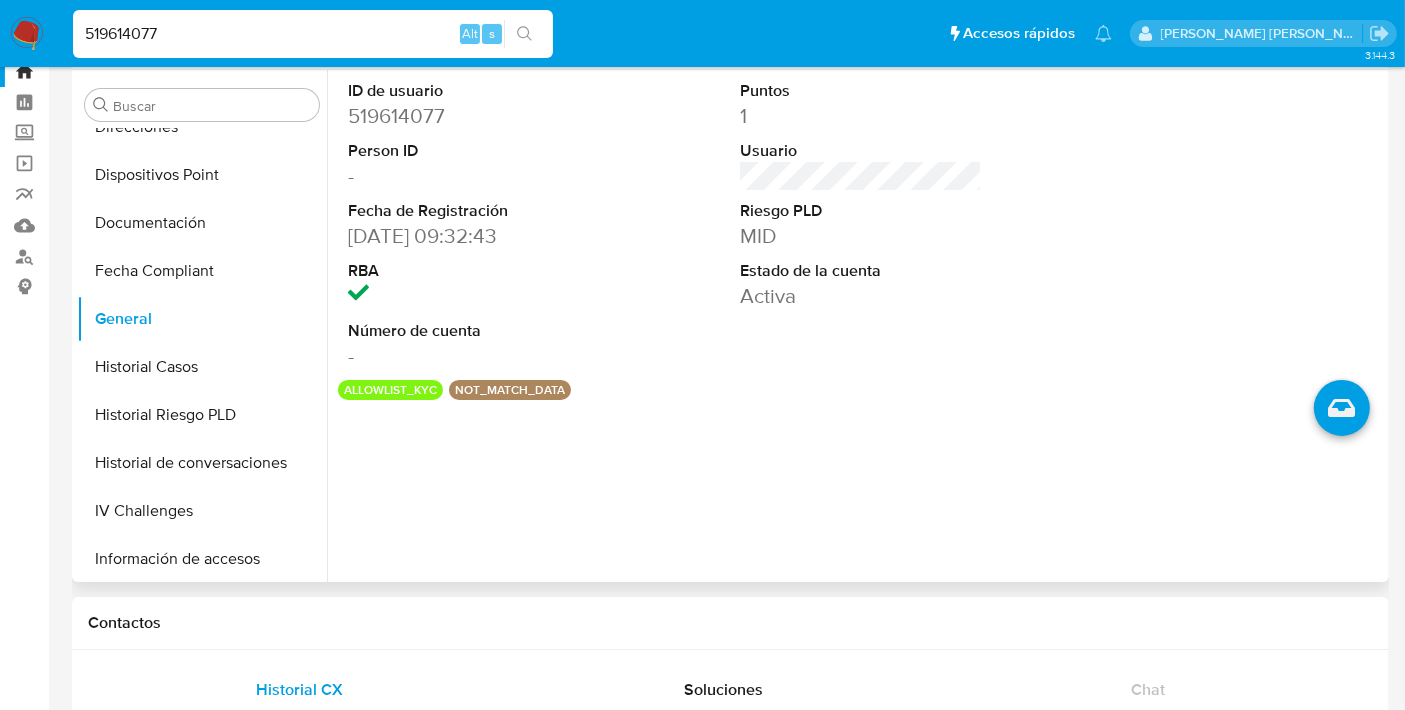 type 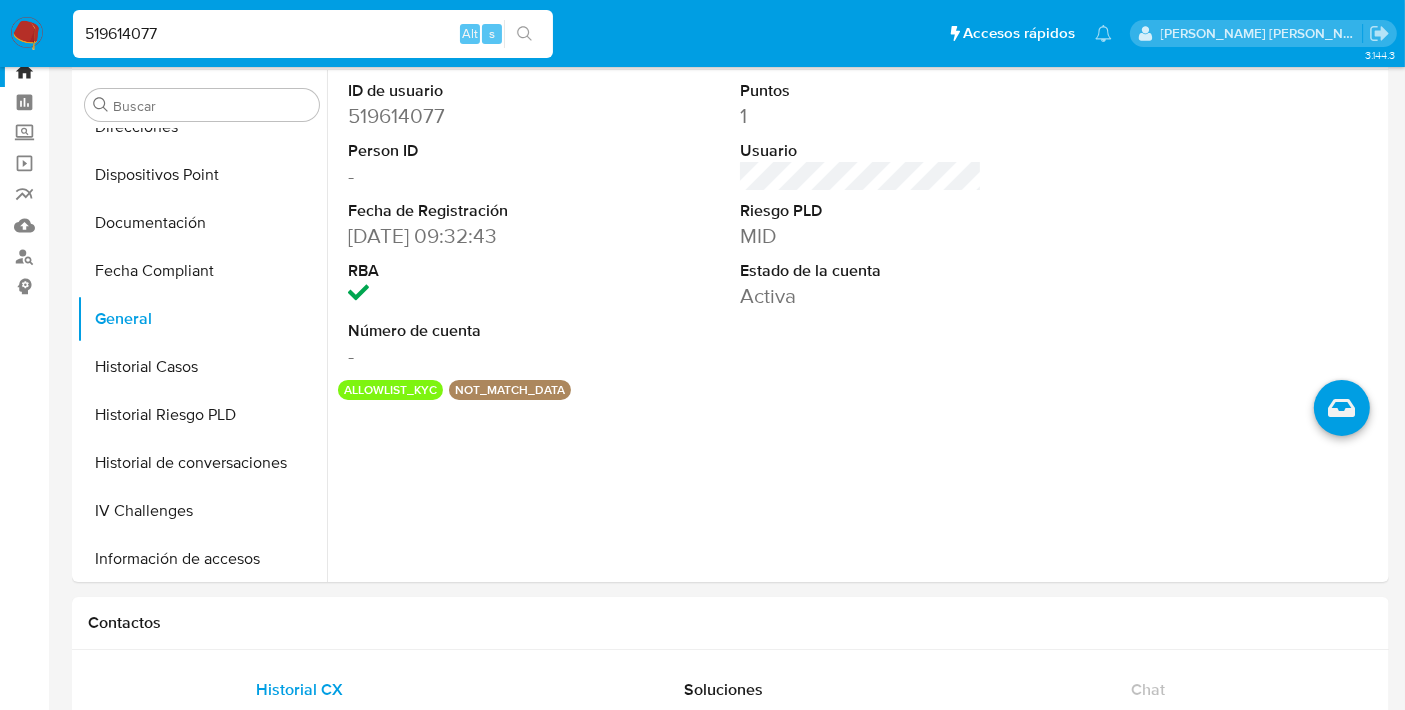click on "519614077" at bounding box center (313, 34) 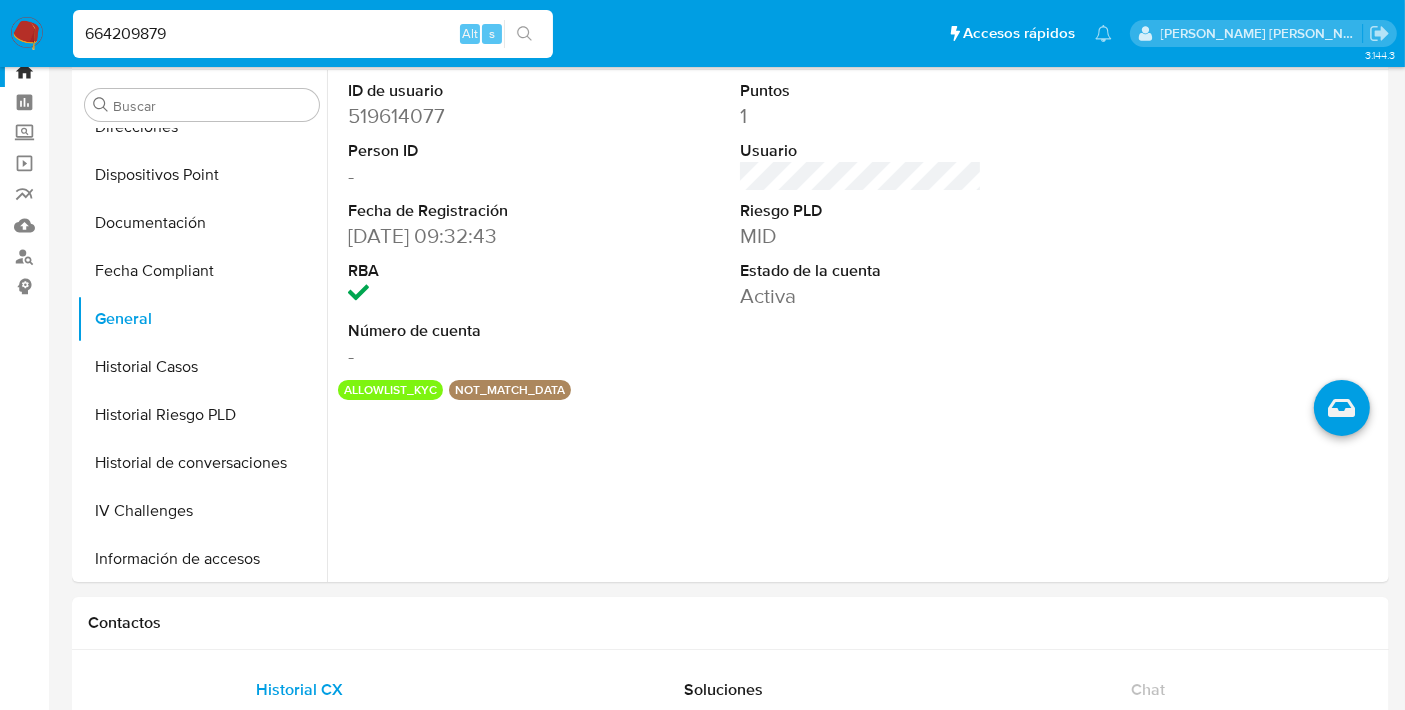 type on "664209879" 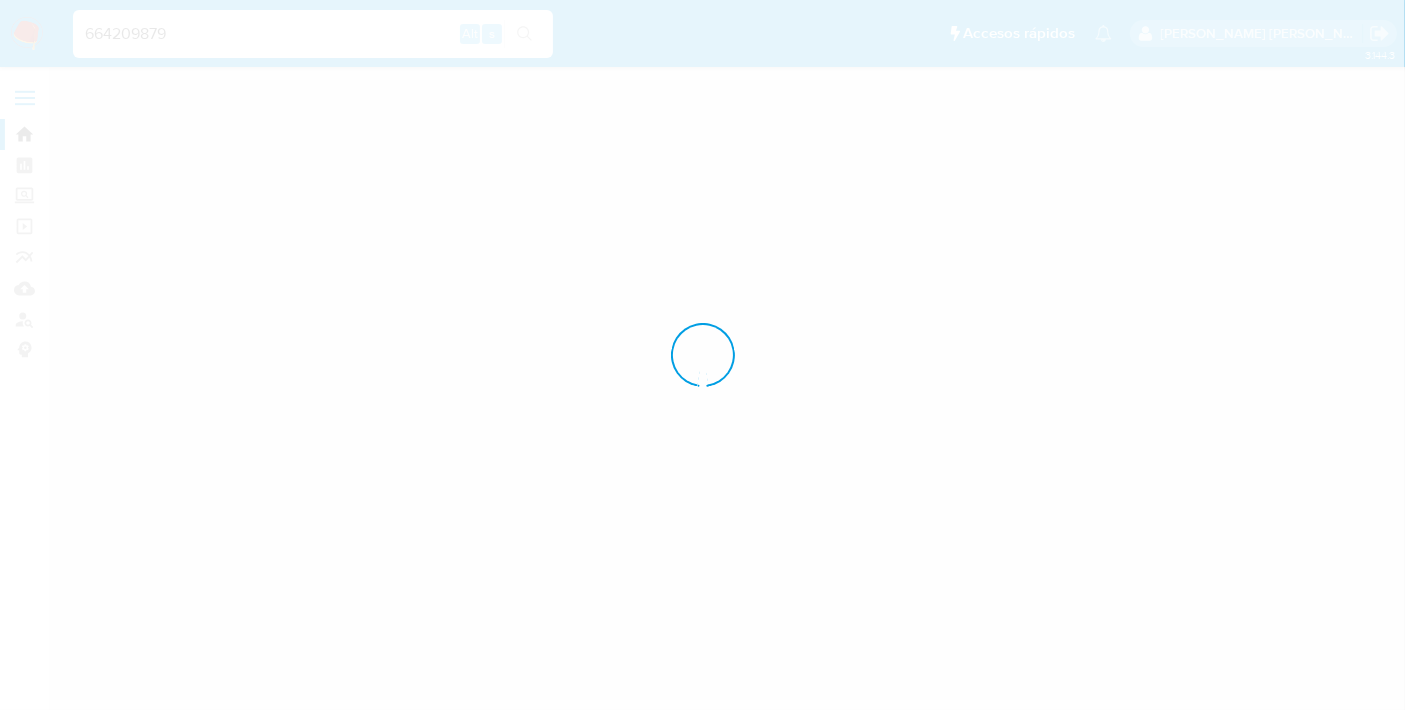 scroll, scrollTop: 0, scrollLeft: 0, axis: both 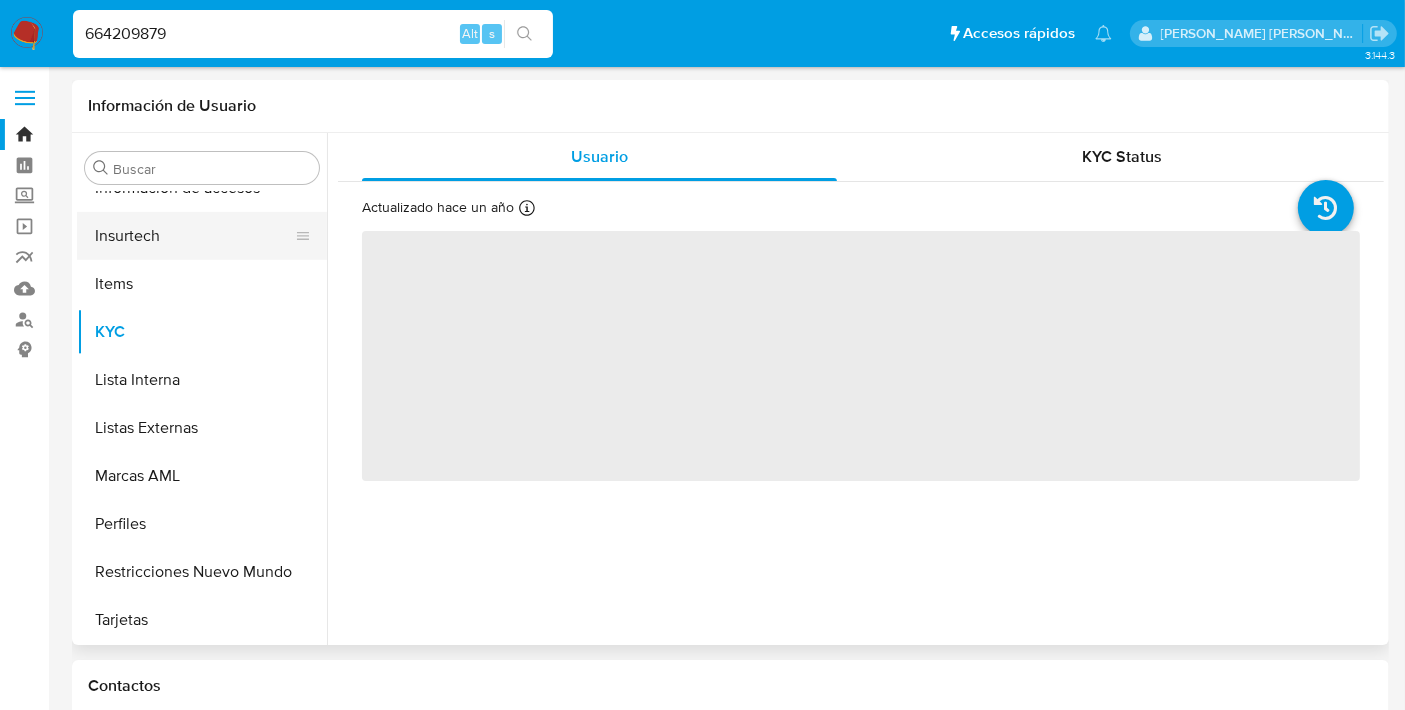 select on "10" 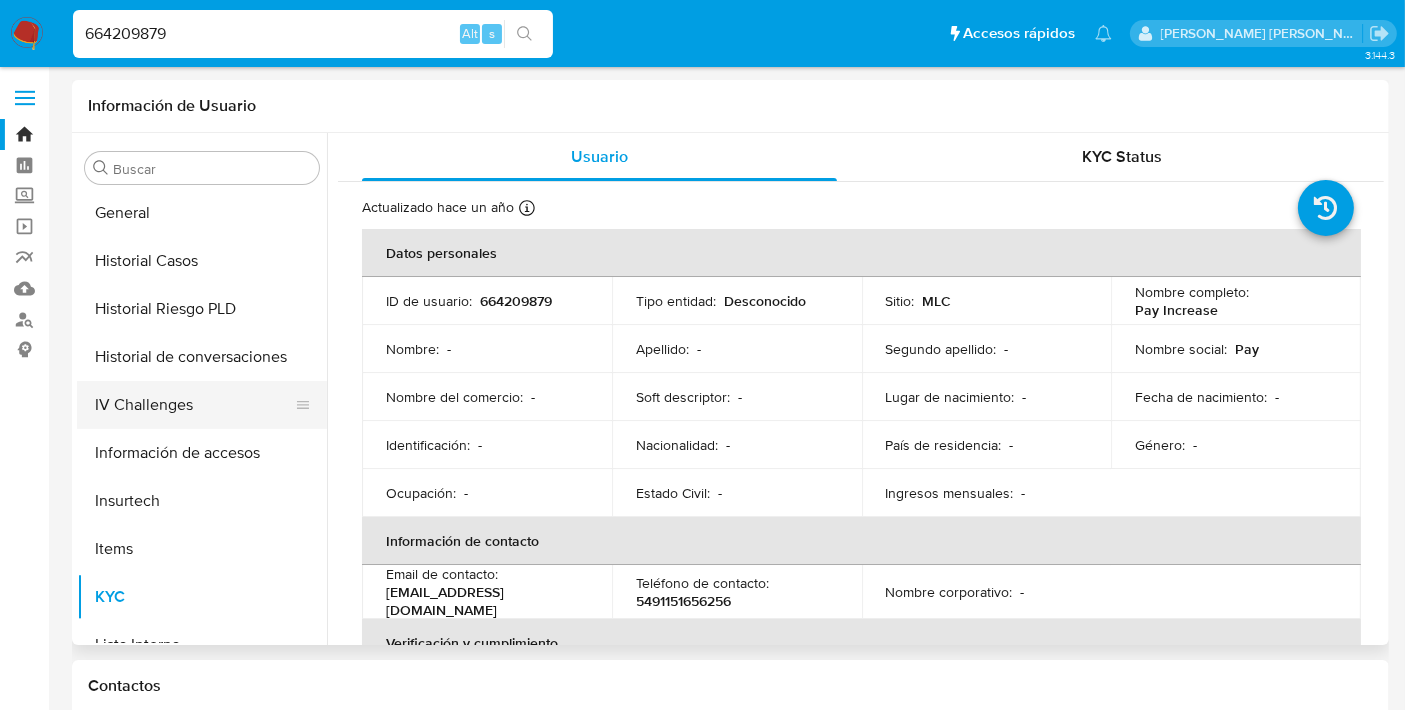 scroll, scrollTop: 411, scrollLeft: 0, axis: vertical 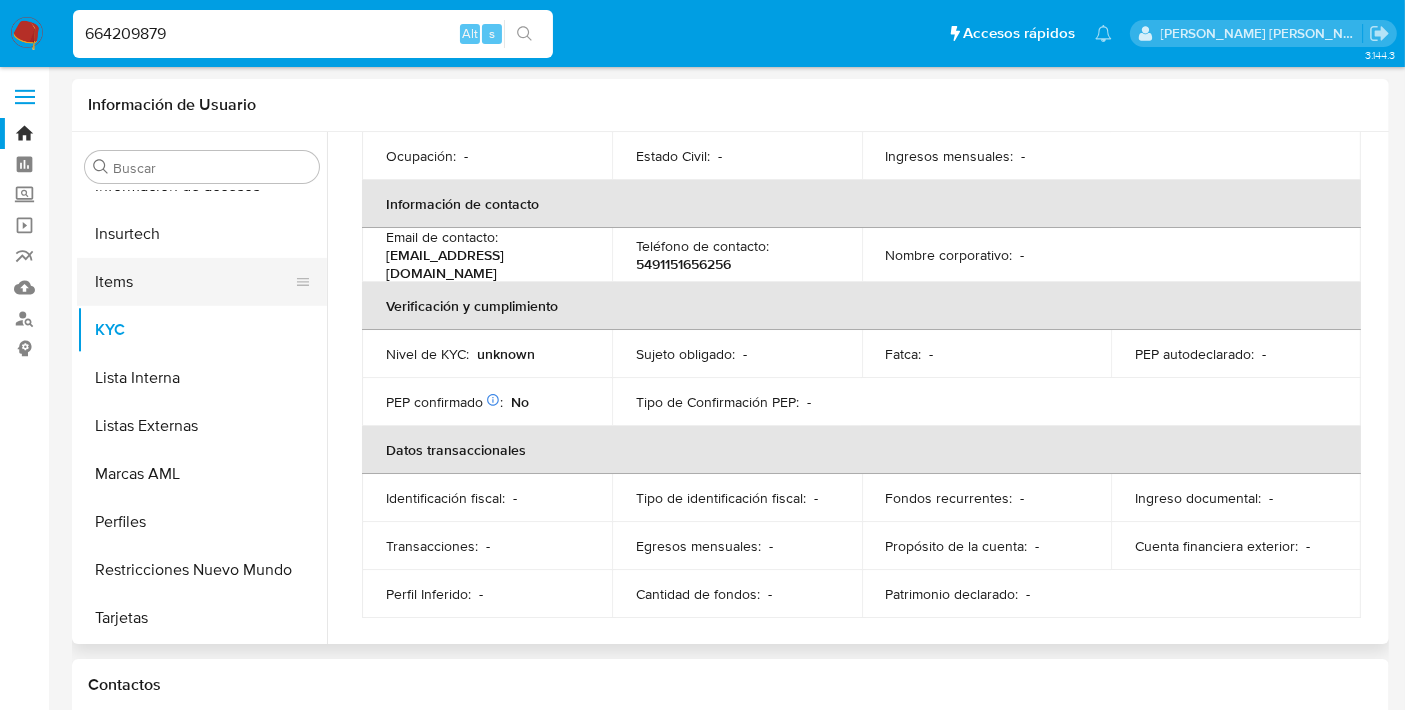click on "Items" at bounding box center [194, 282] 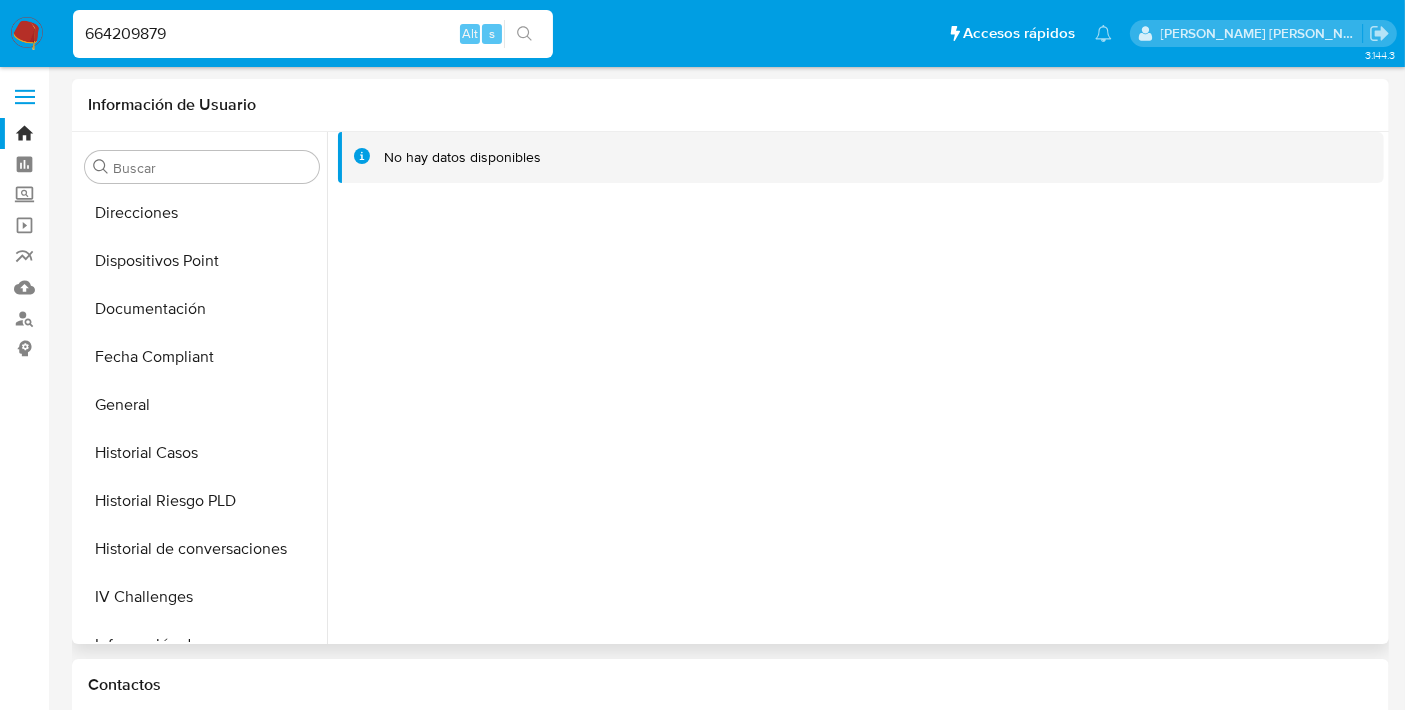 scroll, scrollTop: 332, scrollLeft: 0, axis: vertical 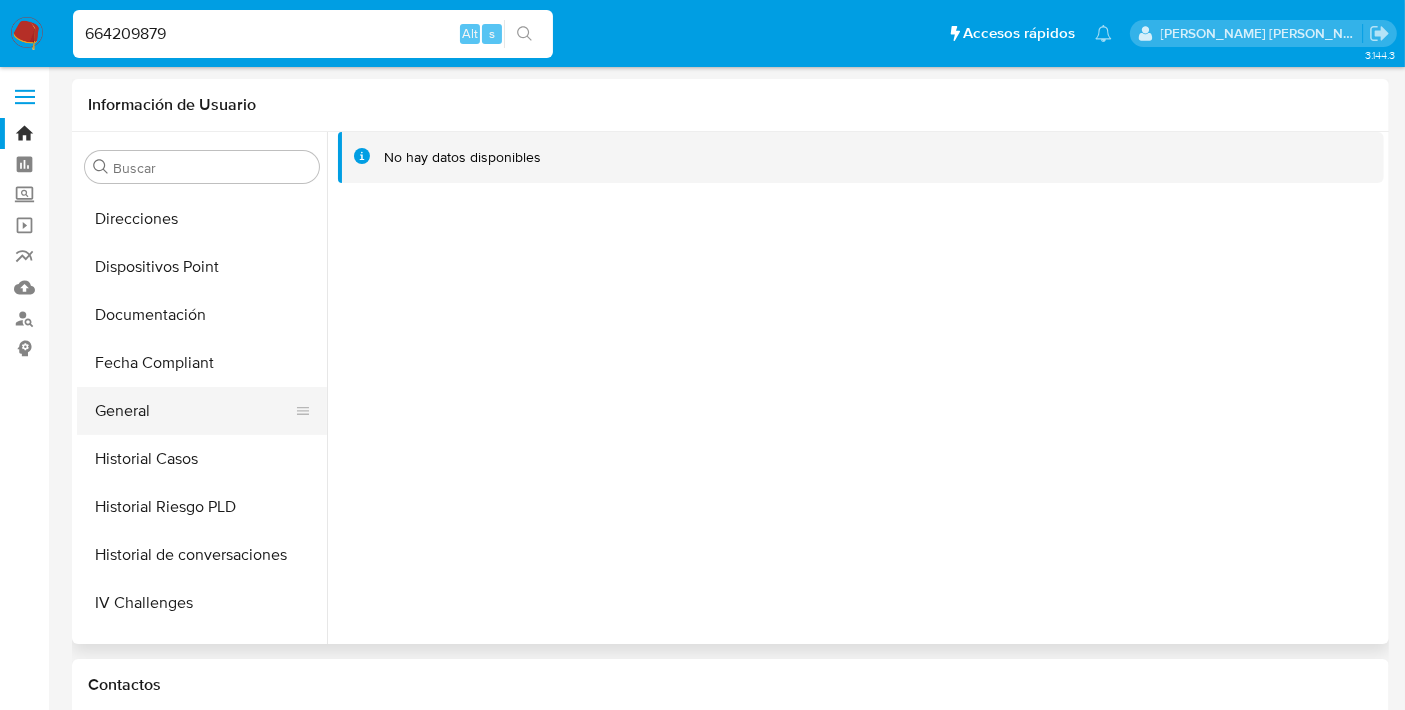click on "General" at bounding box center [194, 411] 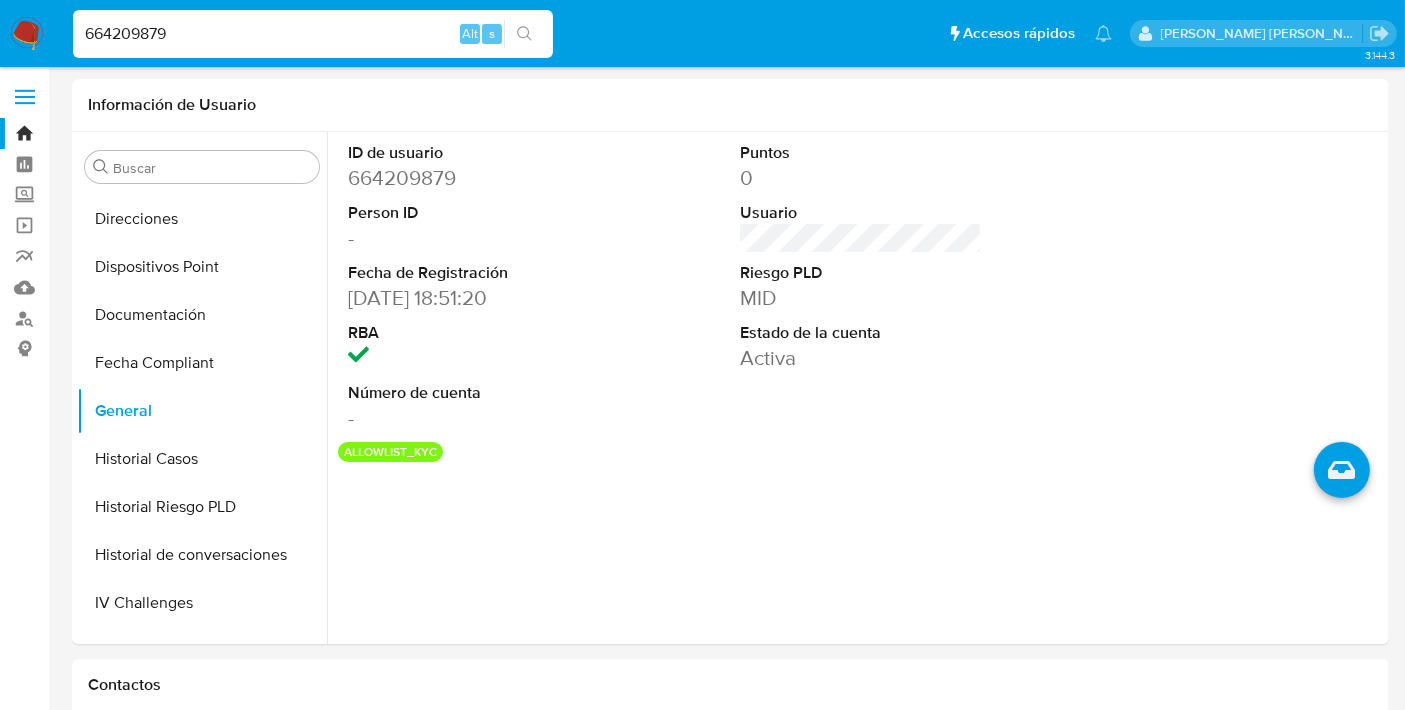 type 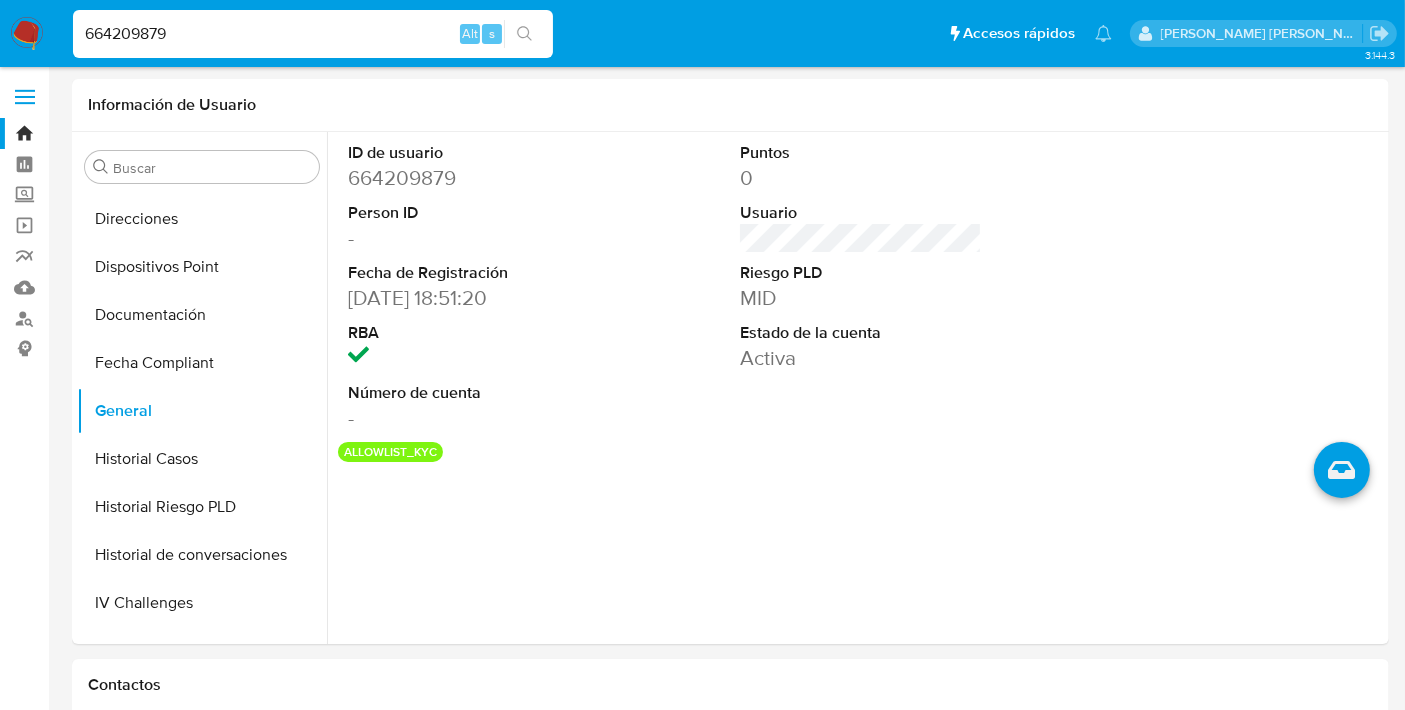 click on "664209879" at bounding box center [313, 34] 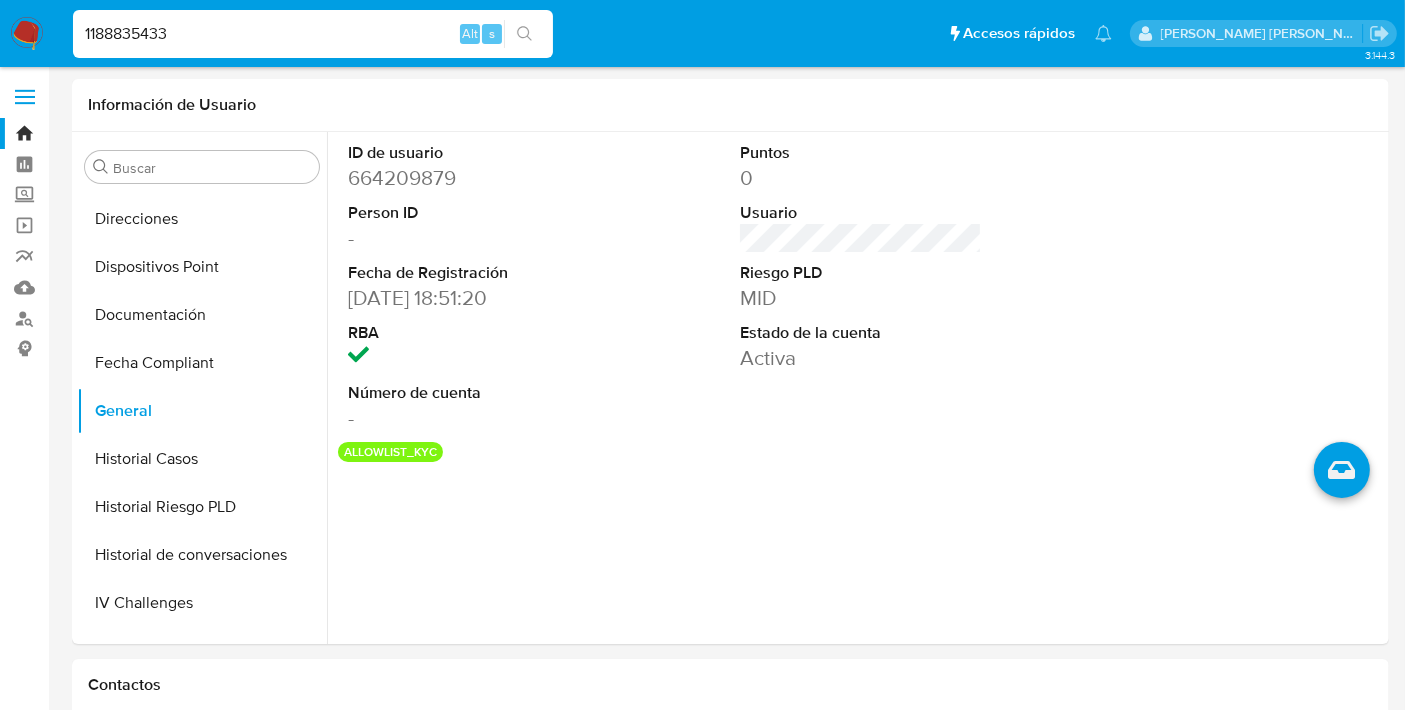 type on "1188835433" 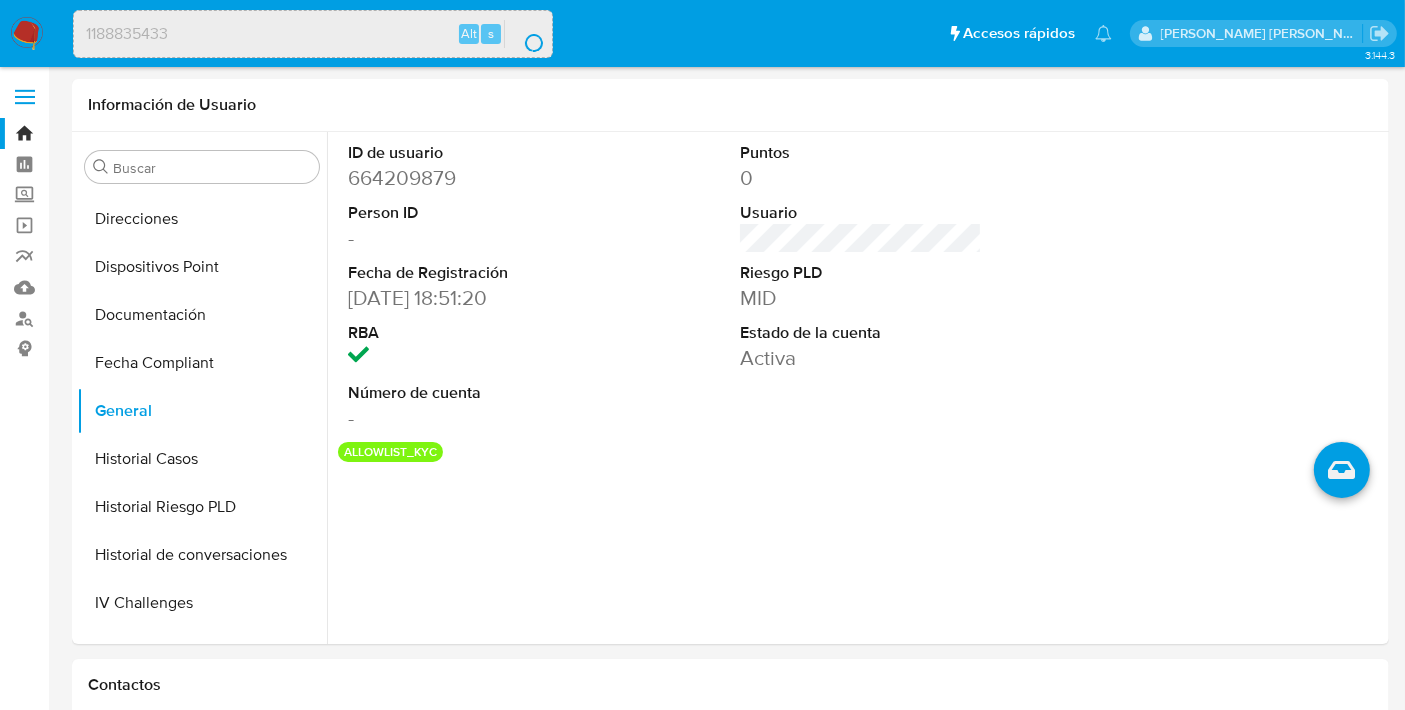 scroll, scrollTop: 0, scrollLeft: 0, axis: both 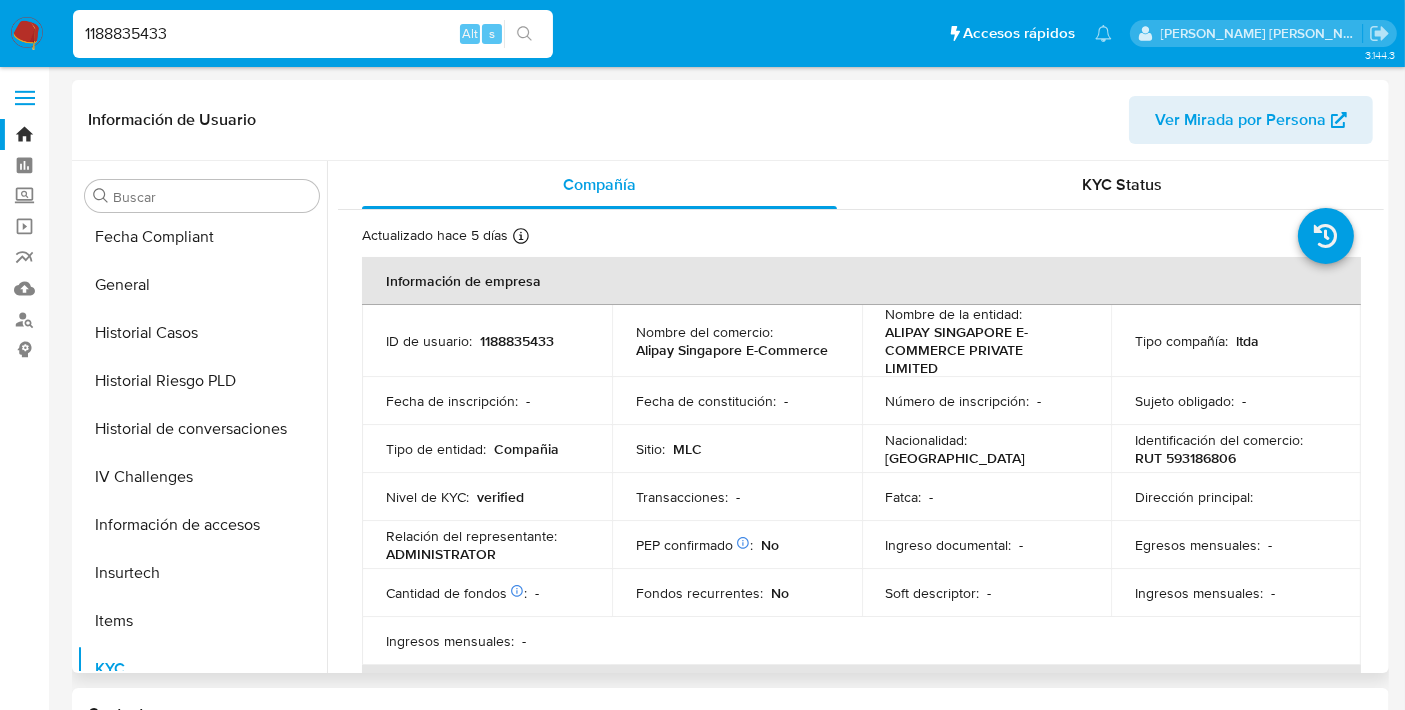 select on "10" 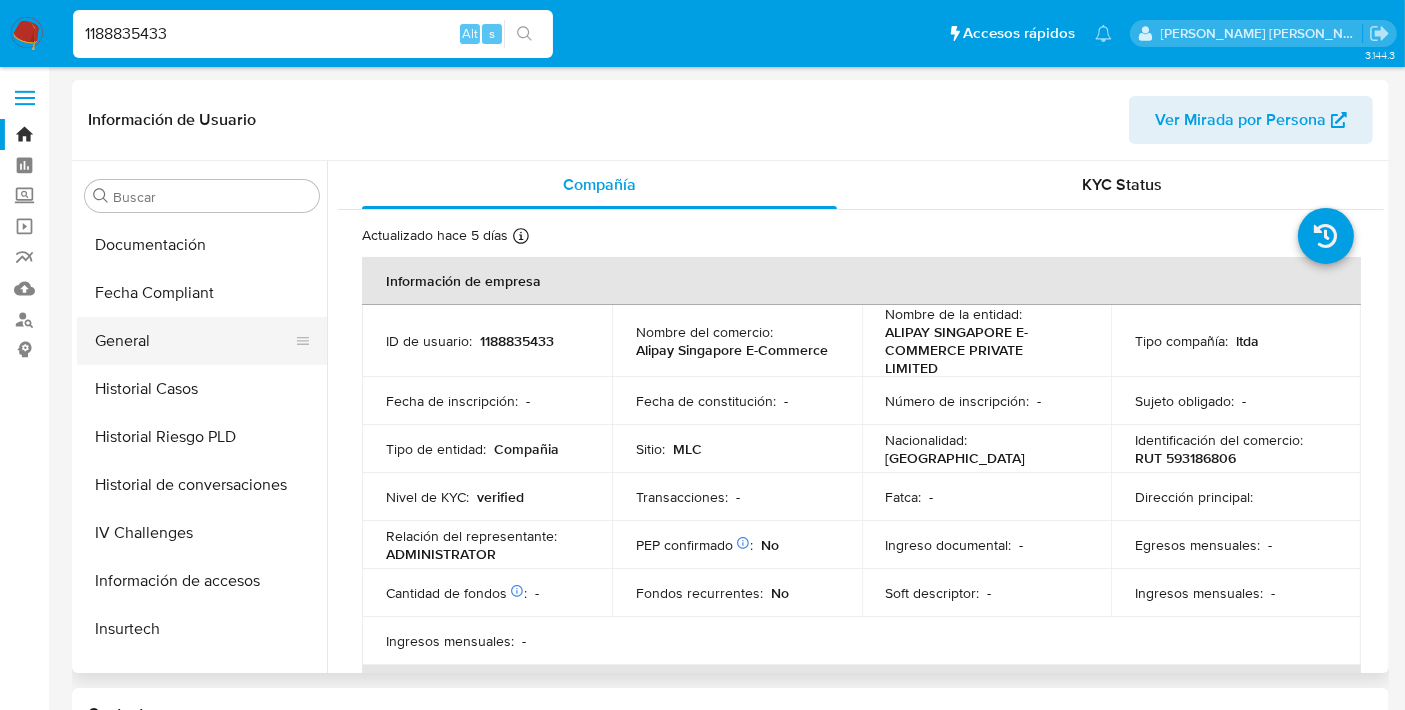 click on "General" at bounding box center (194, 341) 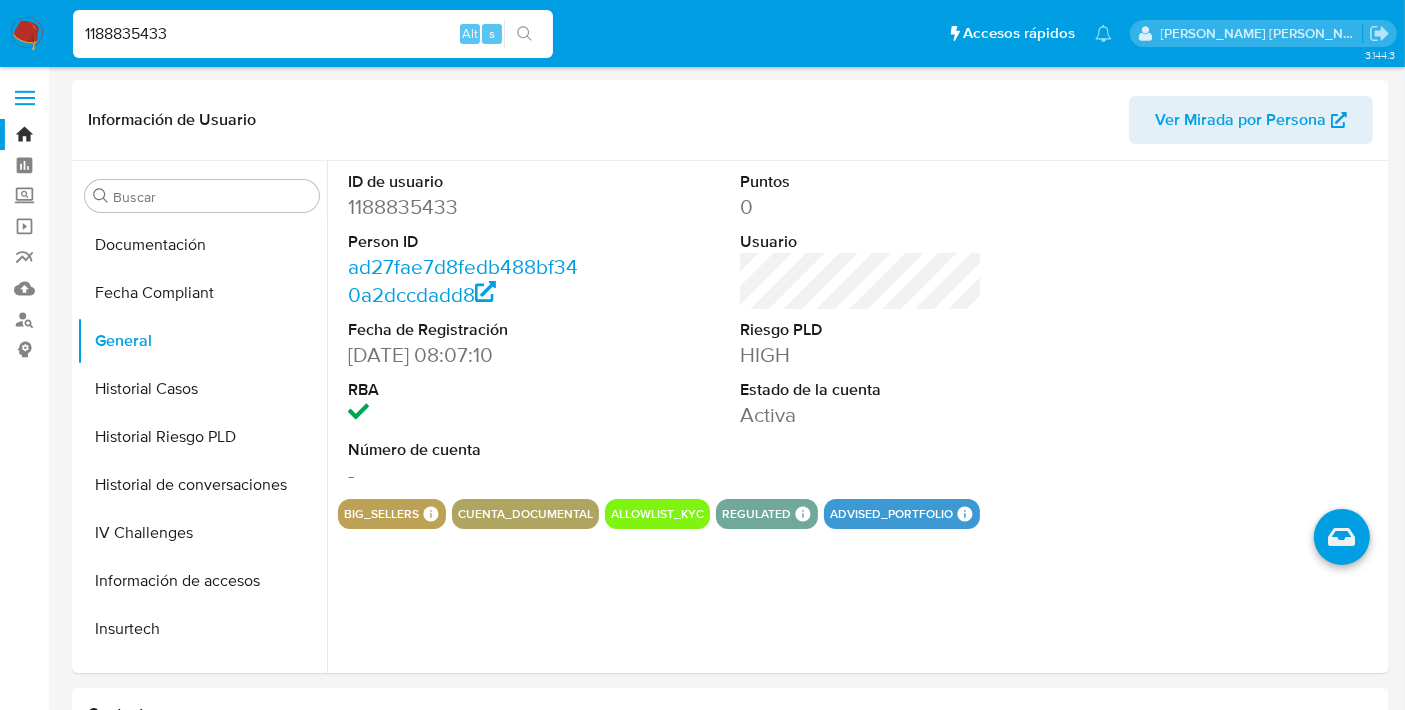 scroll, scrollTop: 195, scrollLeft: 0, axis: vertical 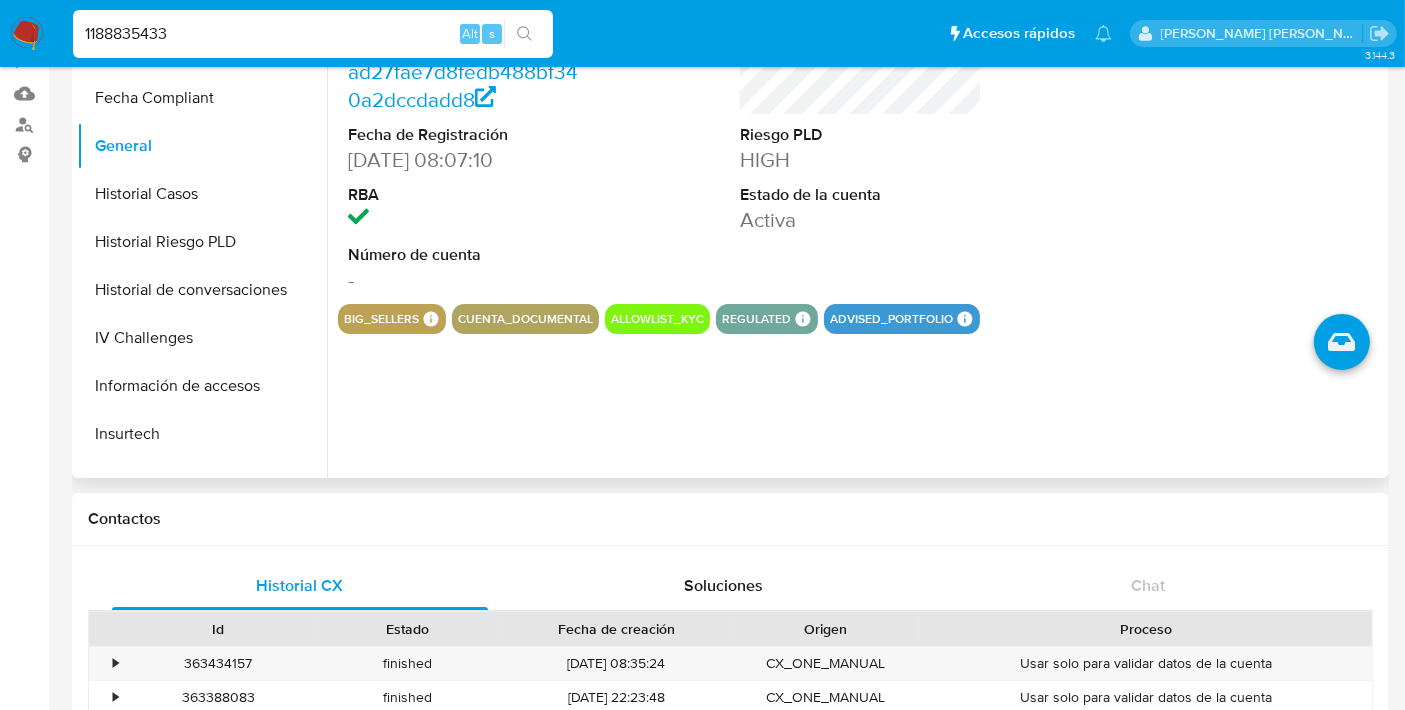 click on "ID de usuario 1188835433 Person ID ad27fae7d8fedb488bf340a2dccdadd8 Fecha de Registración [DATE] 08:07:10 RBA Número de cuenta - Puntos 0 Usuario Riesgo PLD HIGH Estado de la cuenta Activa big_sellers   BIG SELLERS BIG SELLERS Advisor Email [PERSON_NAME][EMAIL_ADDRESS][DOMAIN_NAME] Advisor Name [PERSON_NAME] [PERSON_NAME] cuenta_documental allowlist_kyc regulated   Regulated MLC EMISOR Evaluation Result COMPLIES User Regulated Date [DATE]T10:06:50-04:00 User Cancelled Date - Cancelled Regulation Status APPLIED MLC OPERADOR Evaluation Result COMPLIES User Regulated Date [DATE]T10:05:54-04:00 User Cancelled Date - Cancelled Regulation Status APPLIED advised_portfolio   Advised Portfolio Advised Portfolio Advisor Email [PERSON_NAME][EMAIL_ADDRESS][DOMAIN_NAME] Advisor Name [PERSON_NAME] [PERSON_NAME] Advised is_advised" at bounding box center [855, 222] 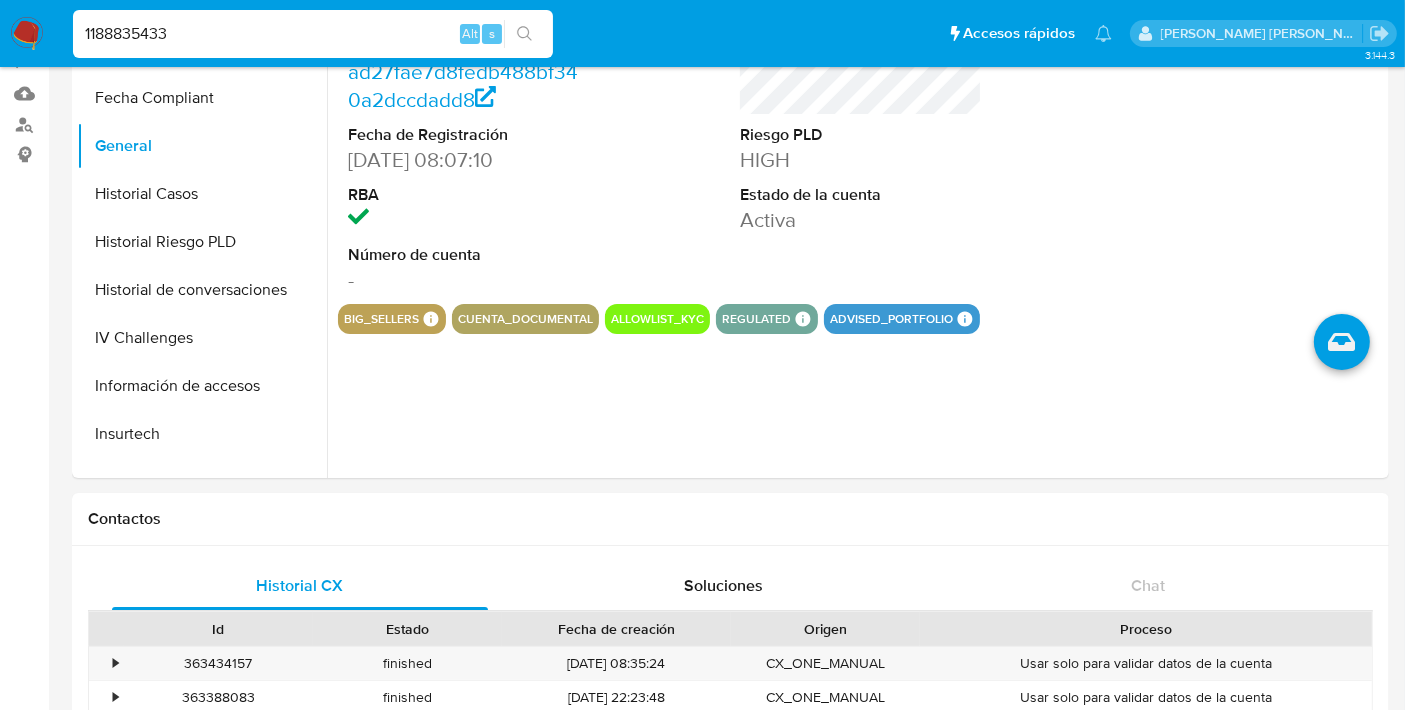click on "1188835433" at bounding box center [313, 34] 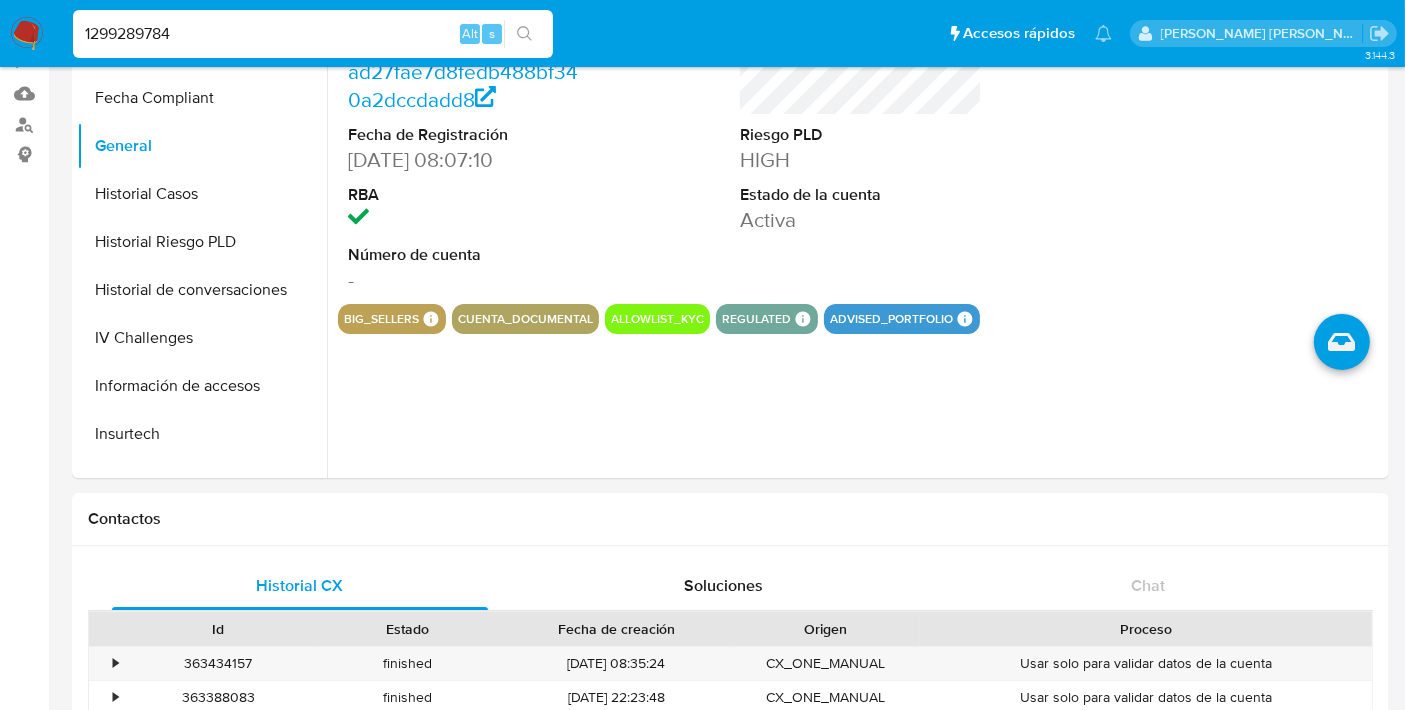 type on "1299289784" 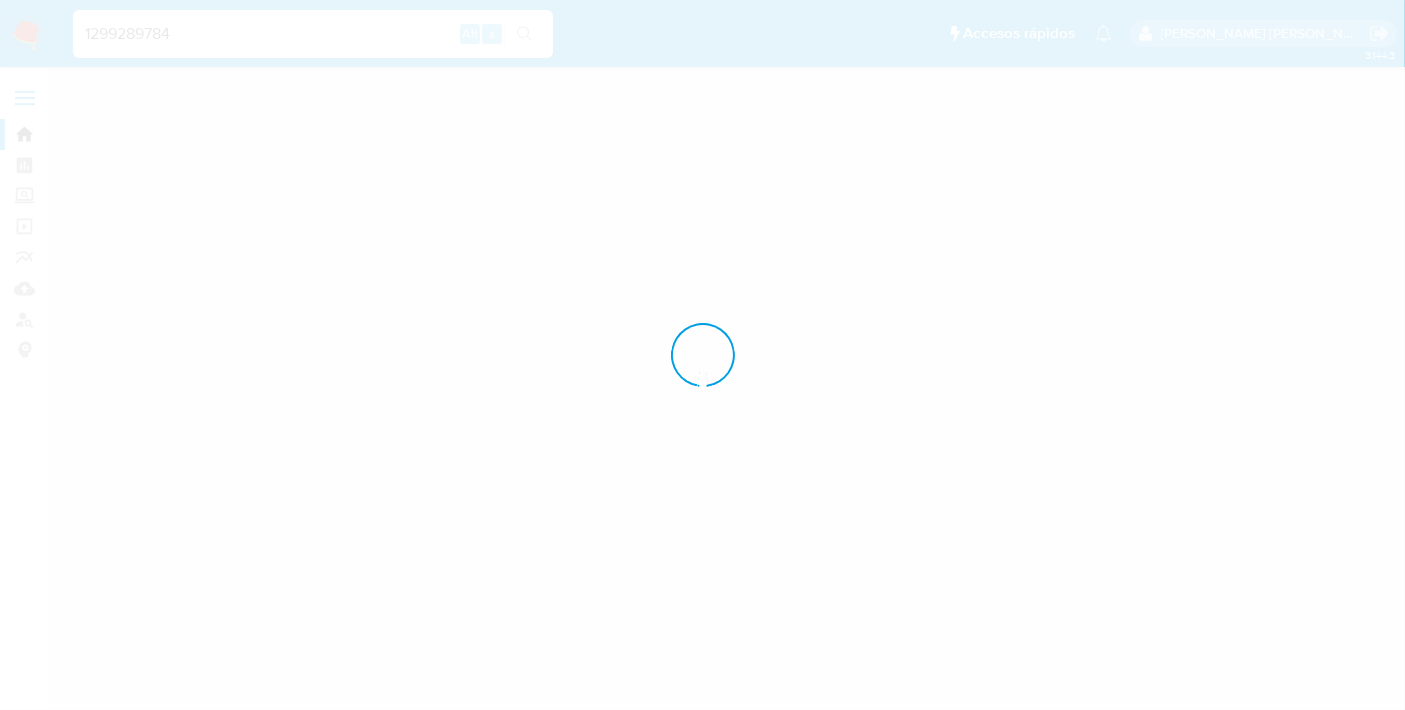 scroll, scrollTop: 0, scrollLeft: 0, axis: both 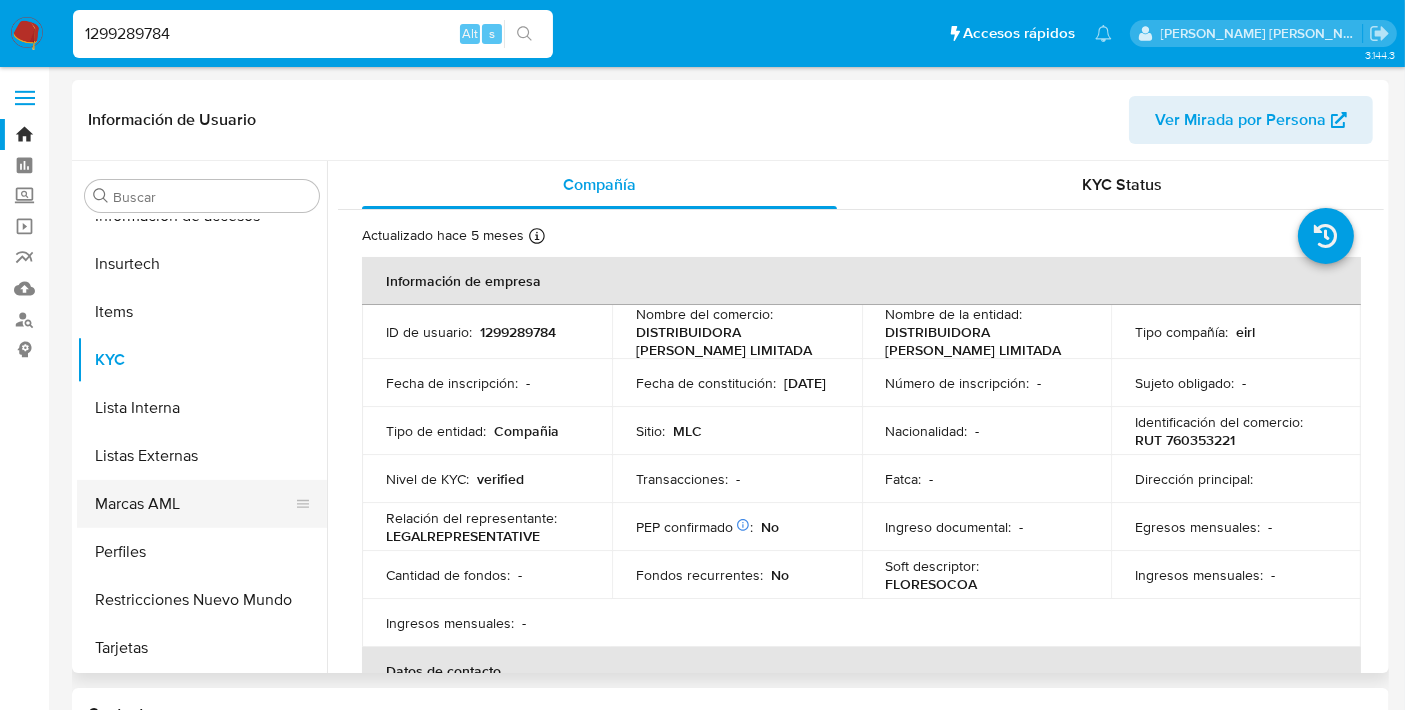 select on "10" 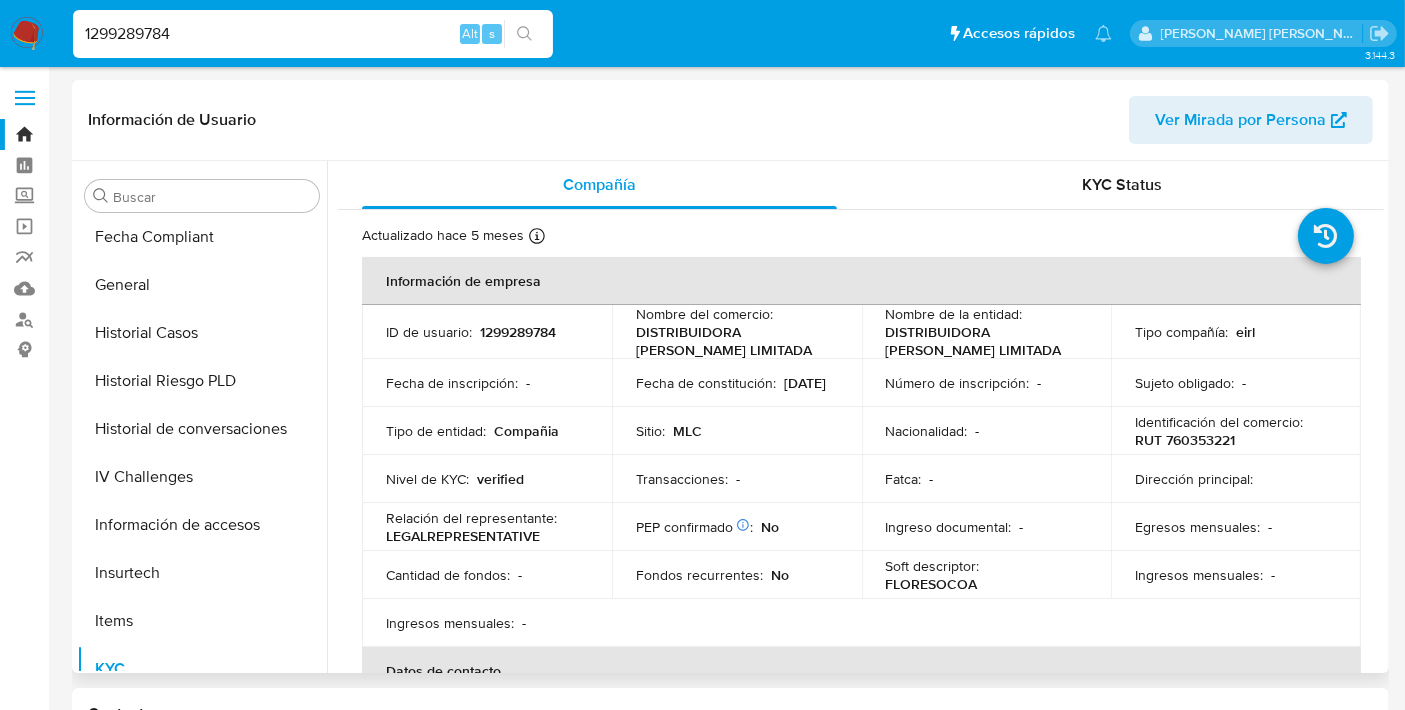 scroll, scrollTop: 485, scrollLeft: 0, axis: vertical 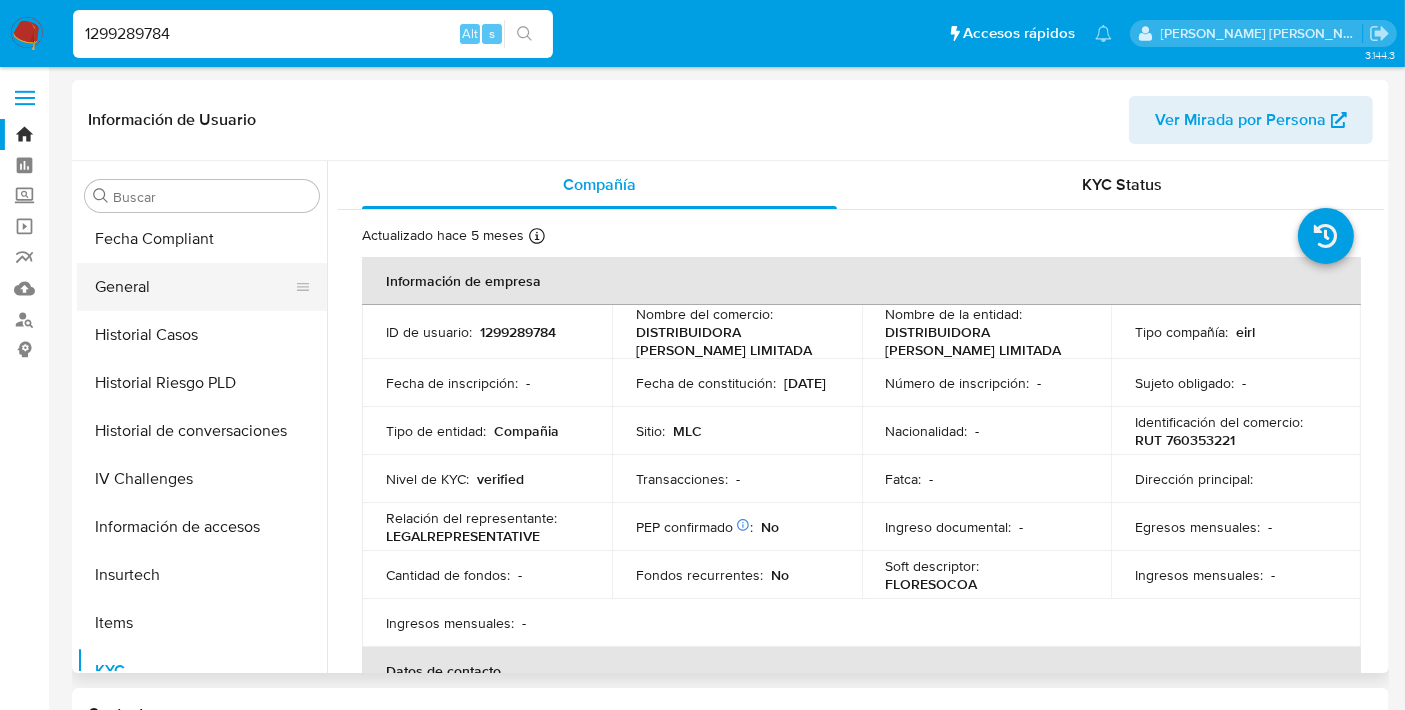click on "General" at bounding box center [194, 287] 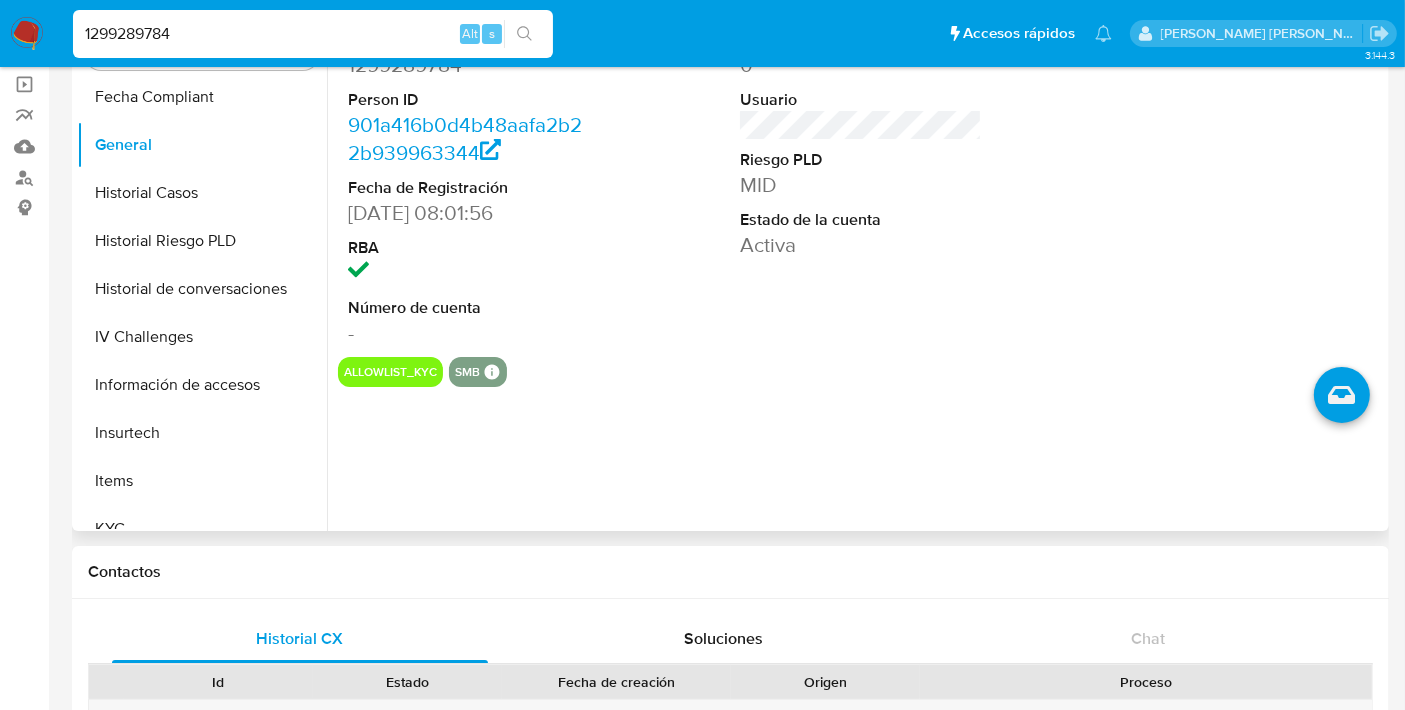 scroll, scrollTop: 153, scrollLeft: 0, axis: vertical 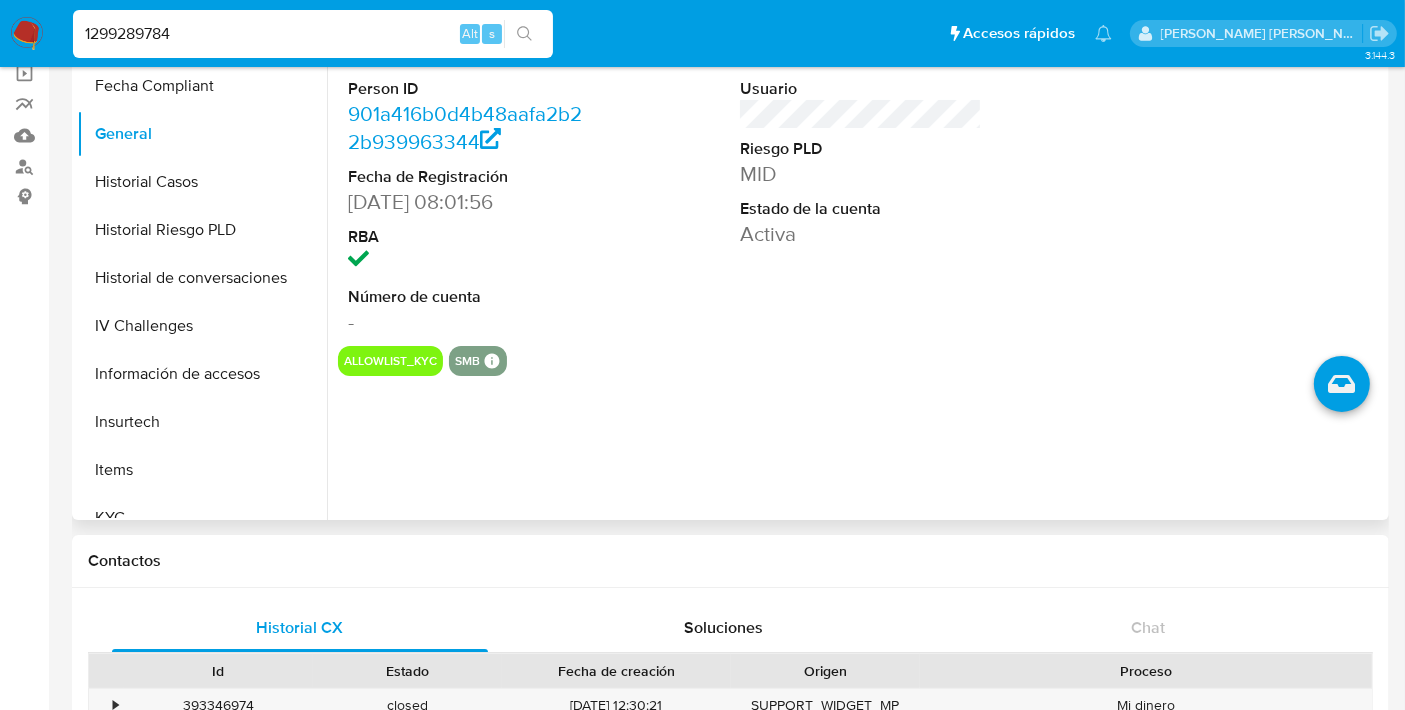 type 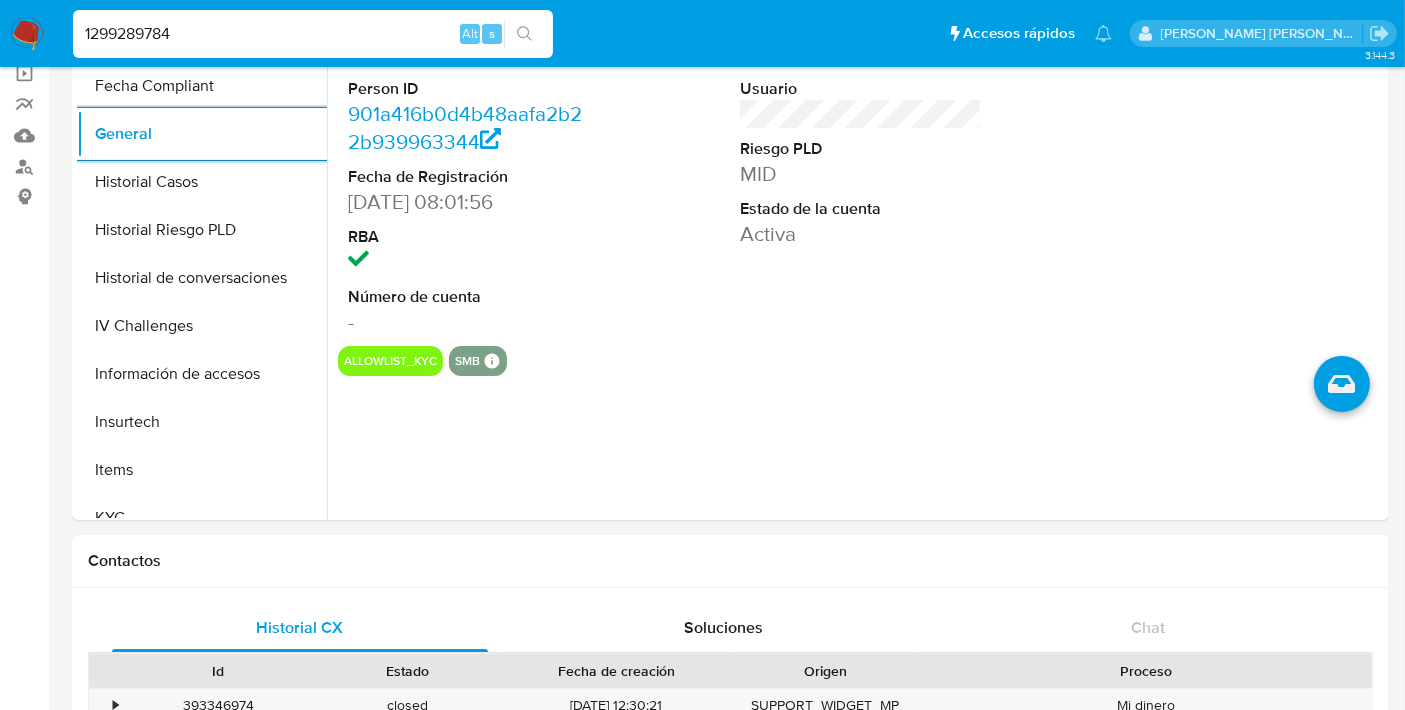 click on "1299289784" at bounding box center [313, 34] 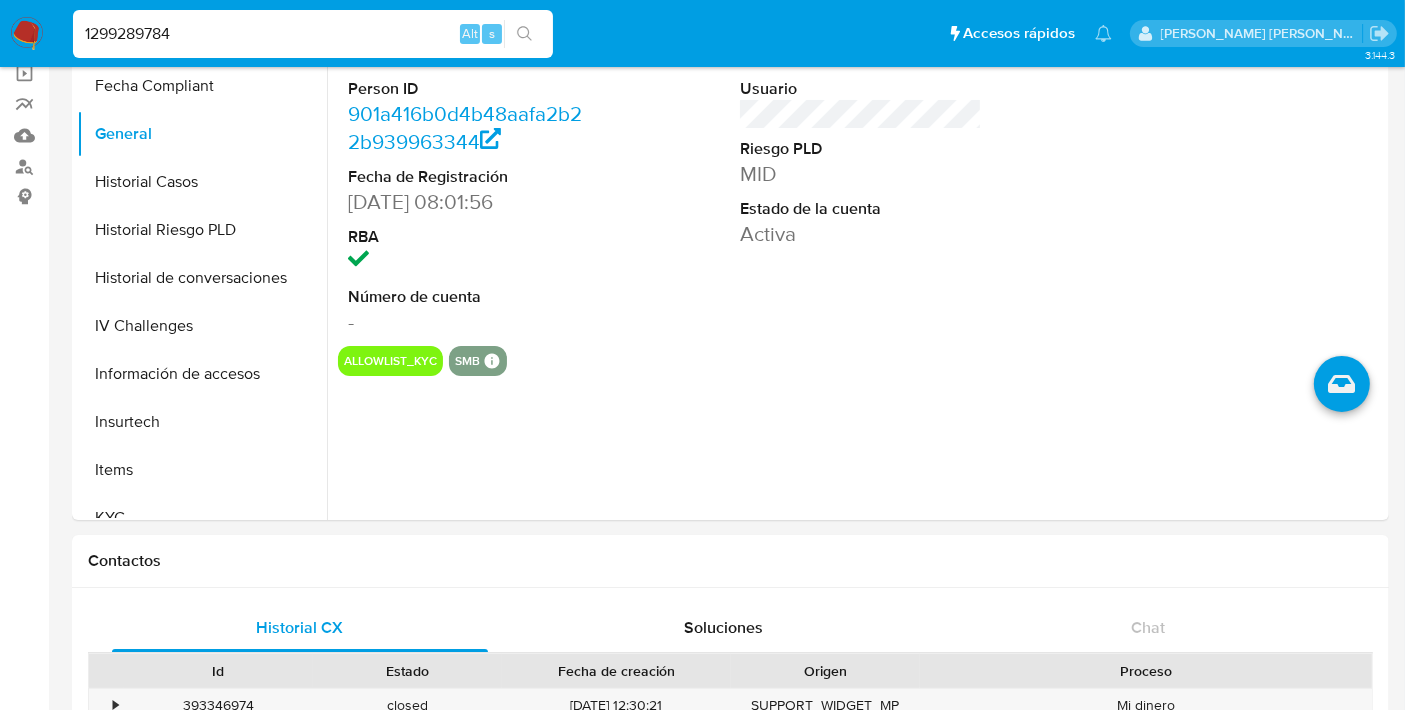 paste on "317432308" 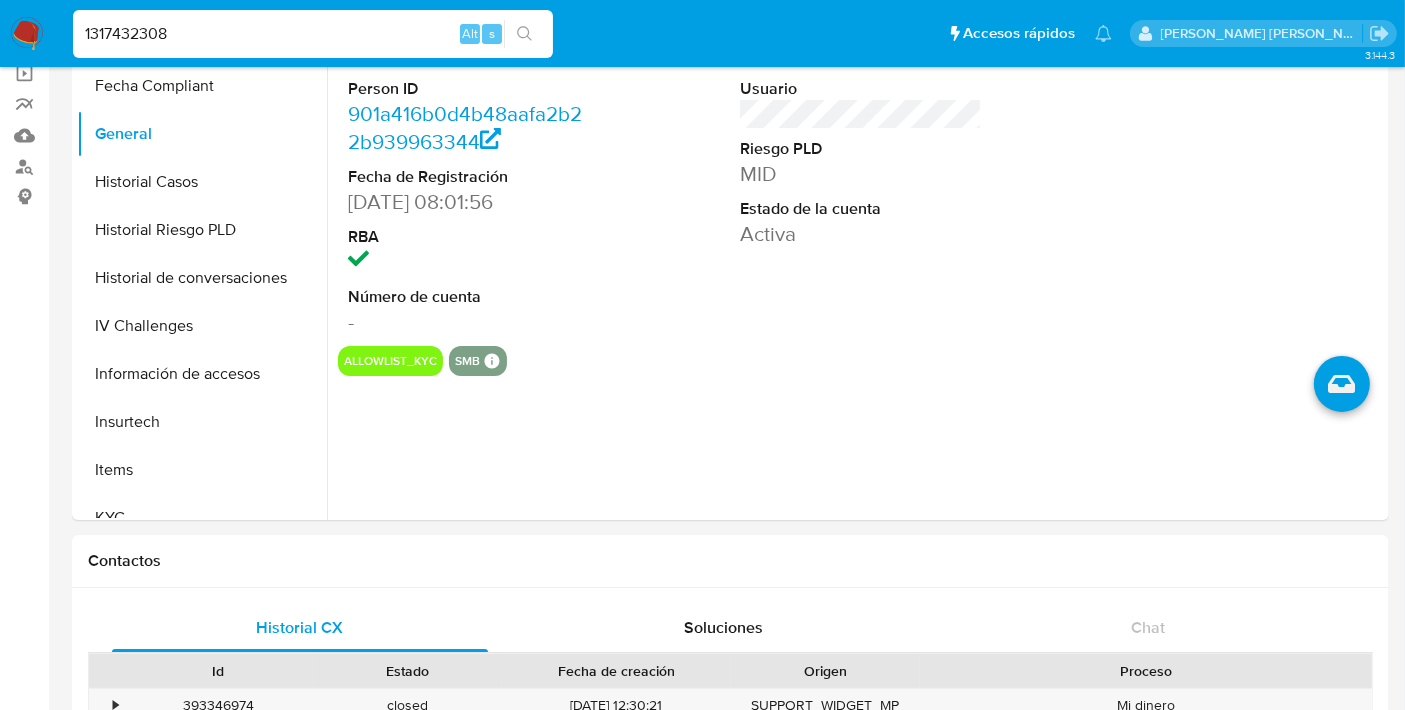 type on "1317432308" 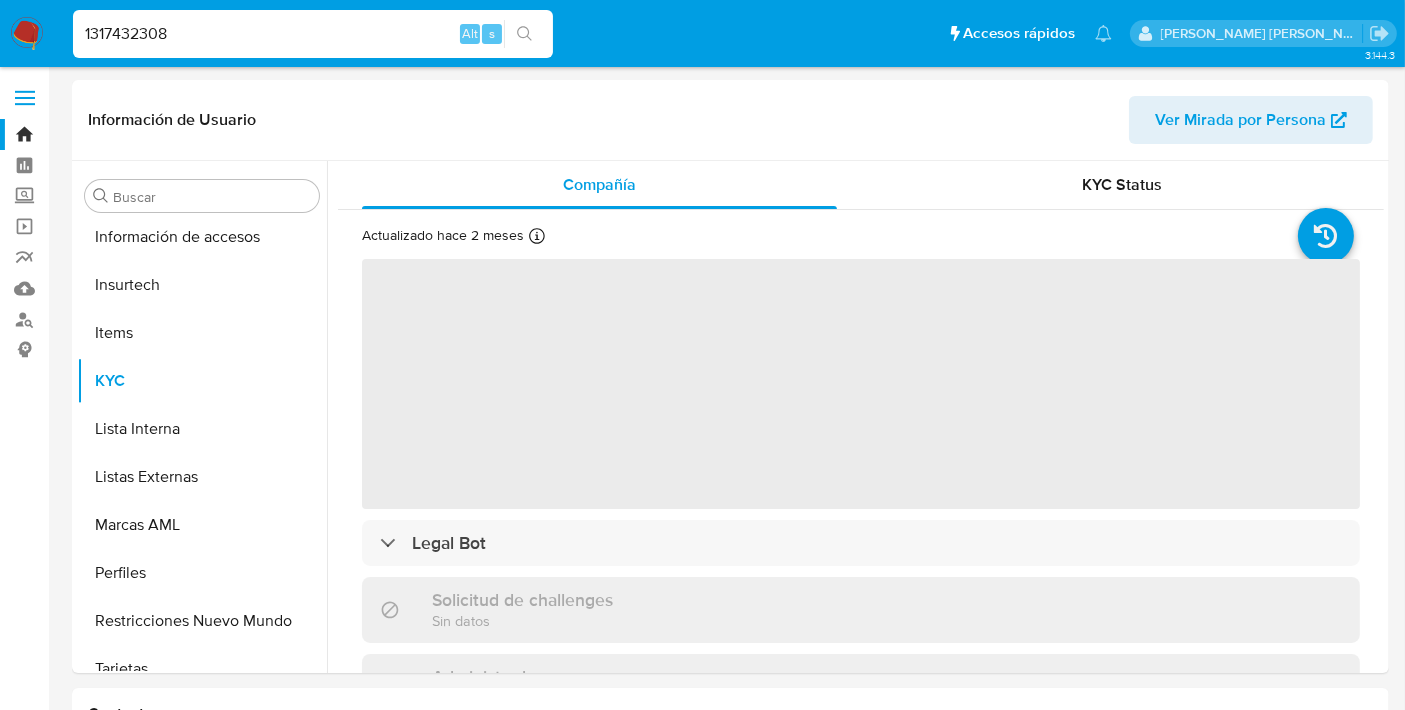 scroll, scrollTop: 796, scrollLeft: 0, axis: vertical 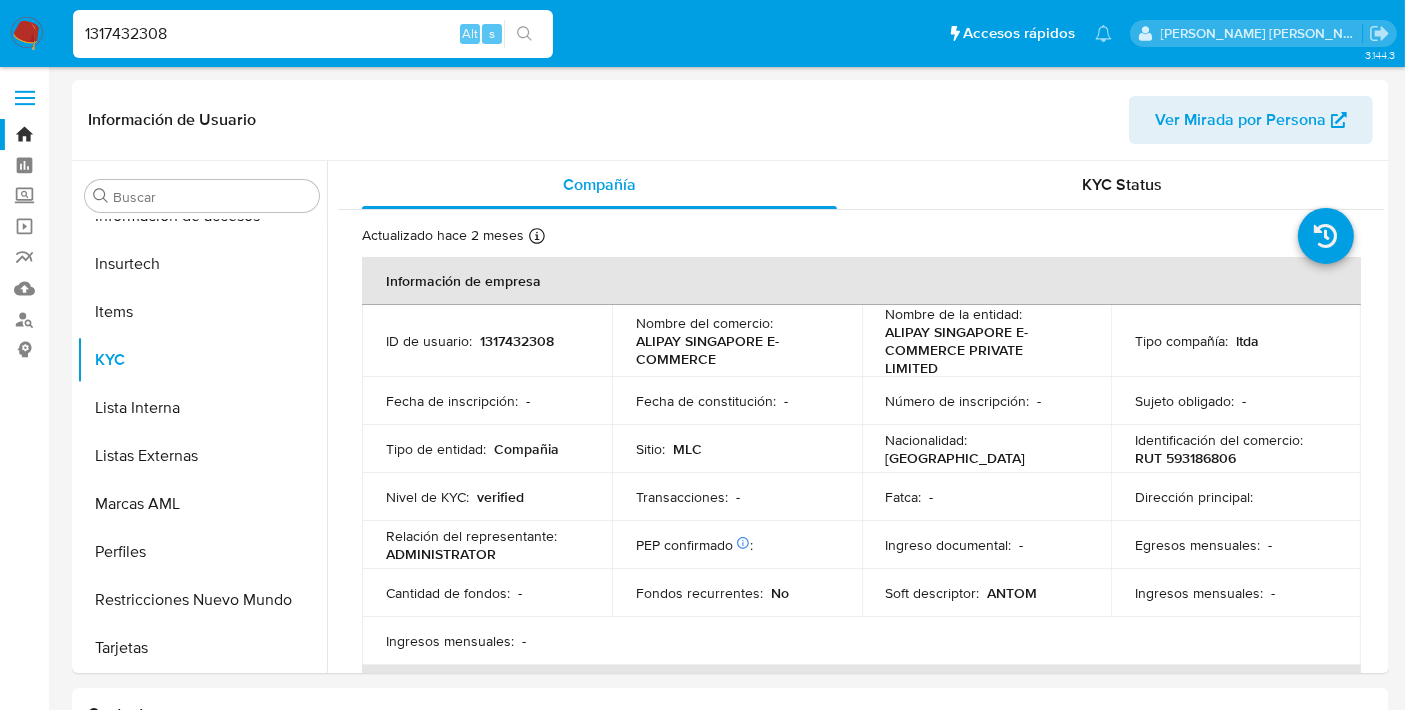 select on "10" 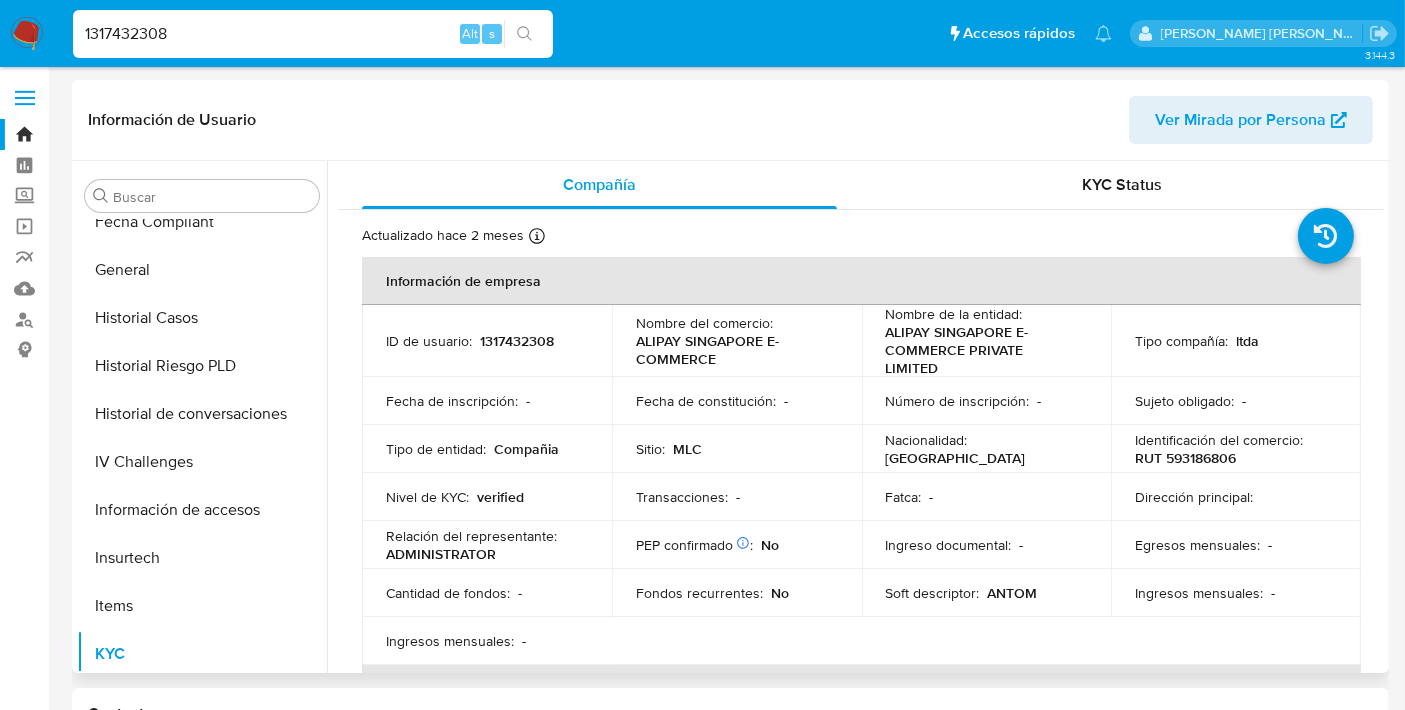scroll, scrollTop: 497, scrollLeft: 0, axis: vertical 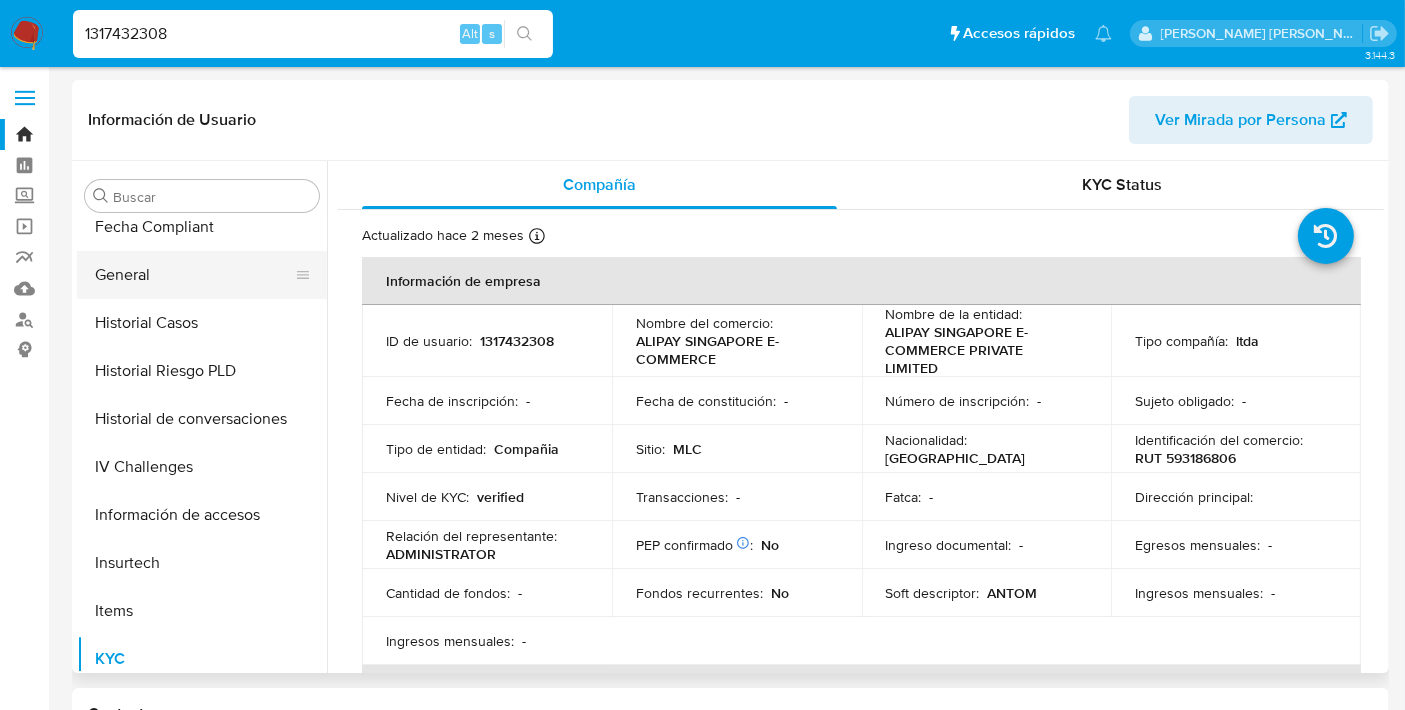 click on "General" at bounding box center (194, 275) 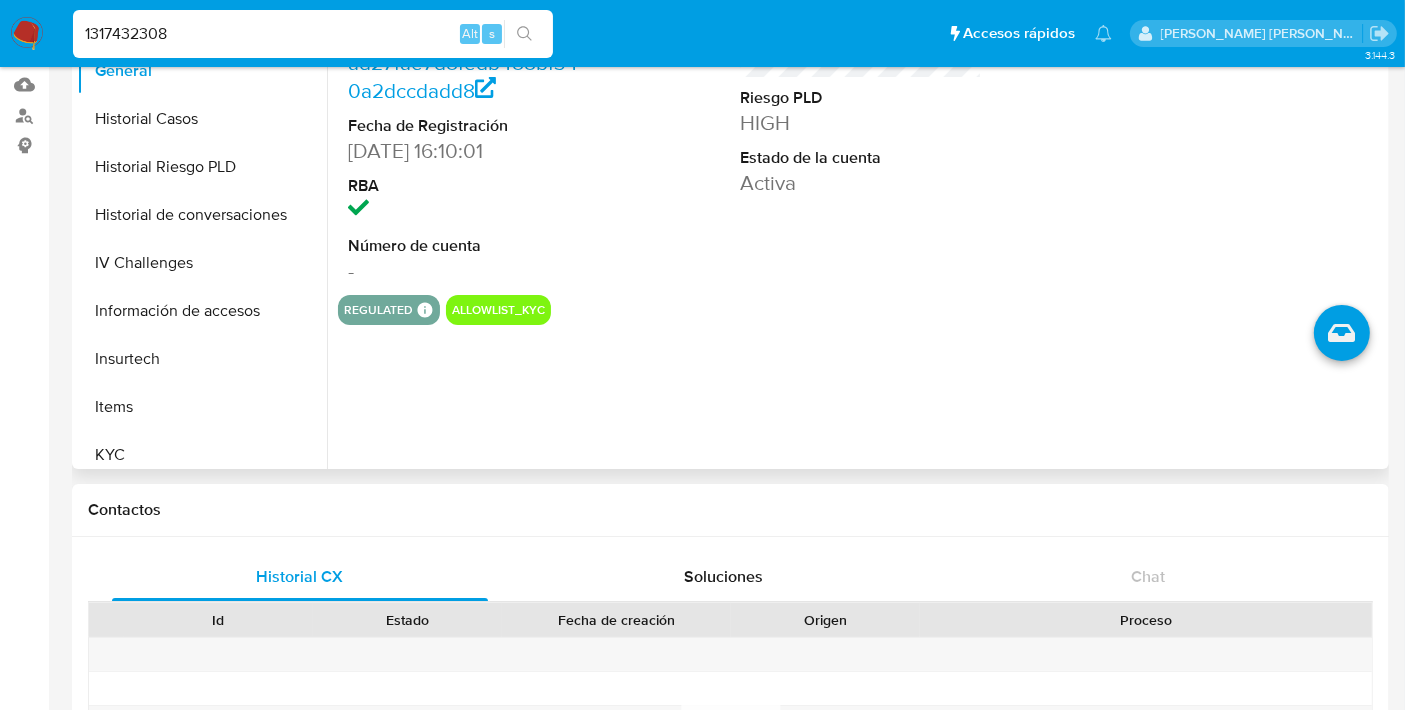 scroll, scrollTop: 205, scrollLeft: 0, axis: vertical 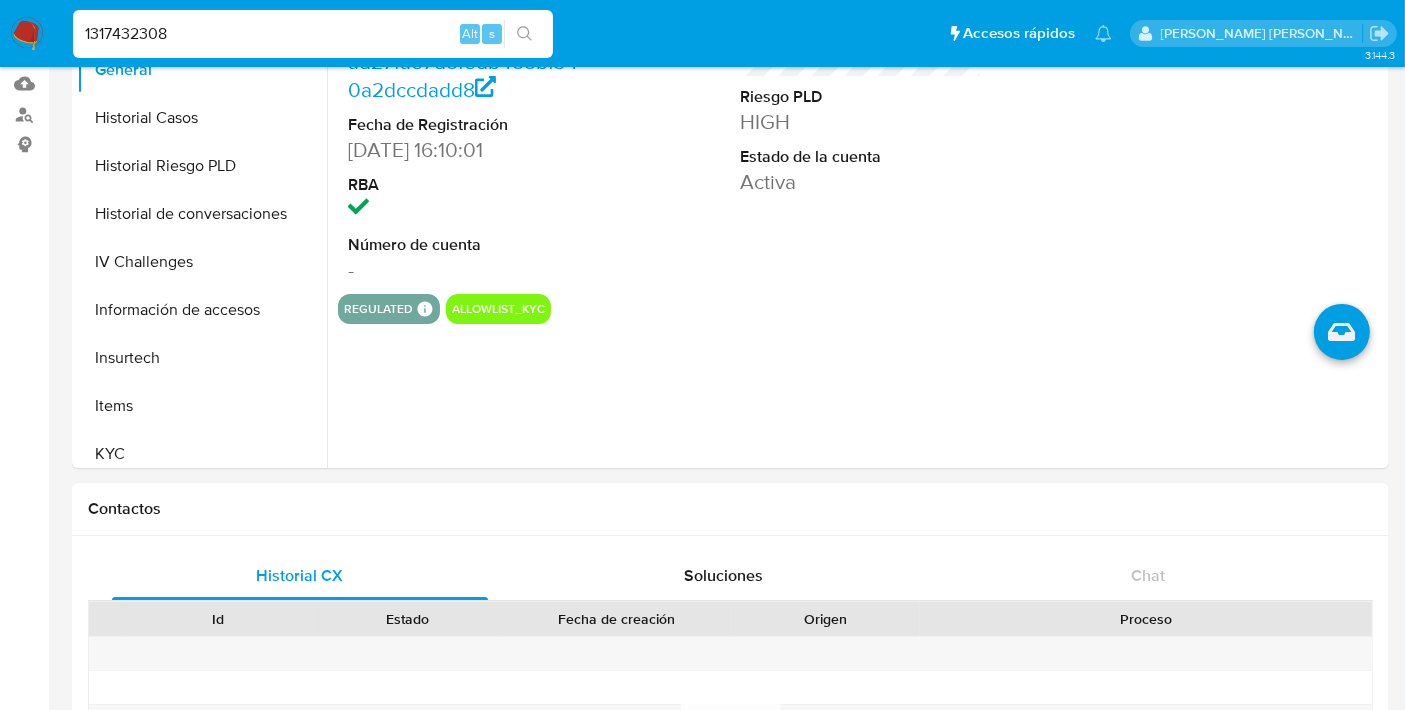 type 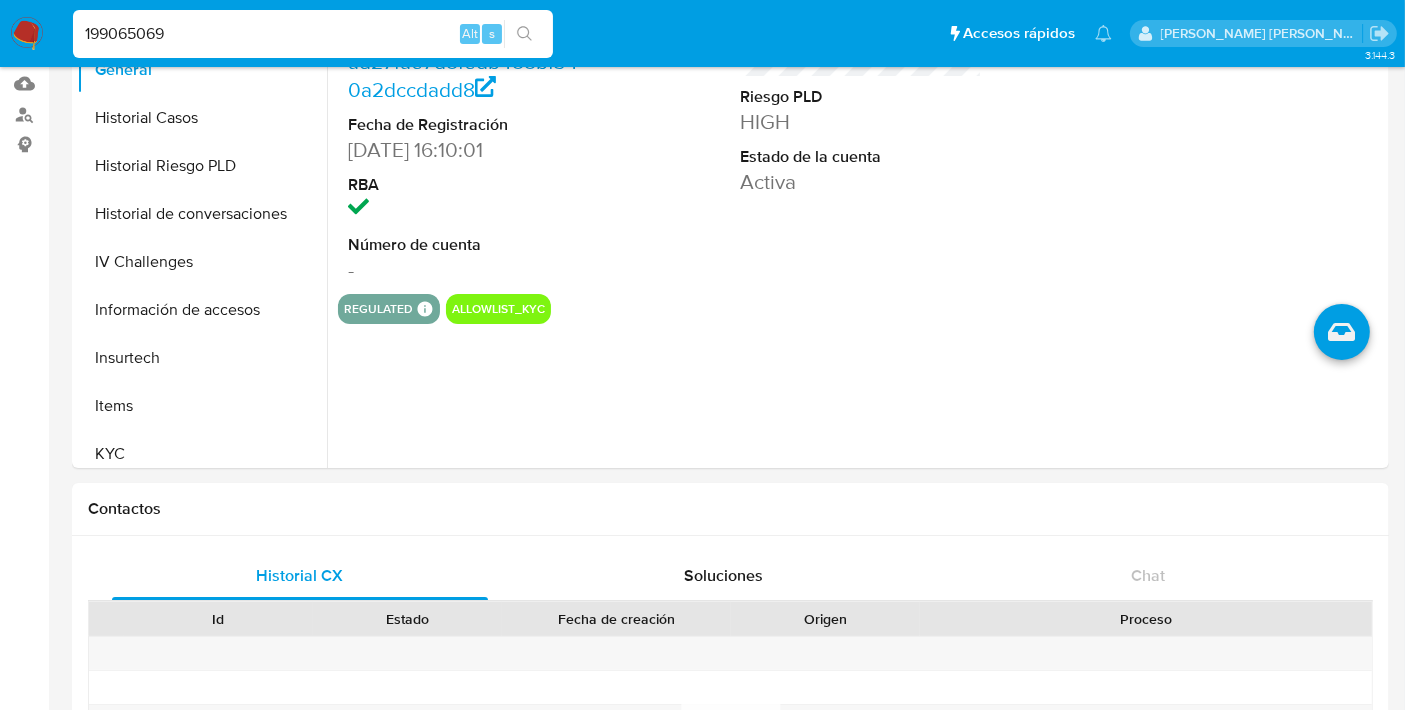 type on "199065069" 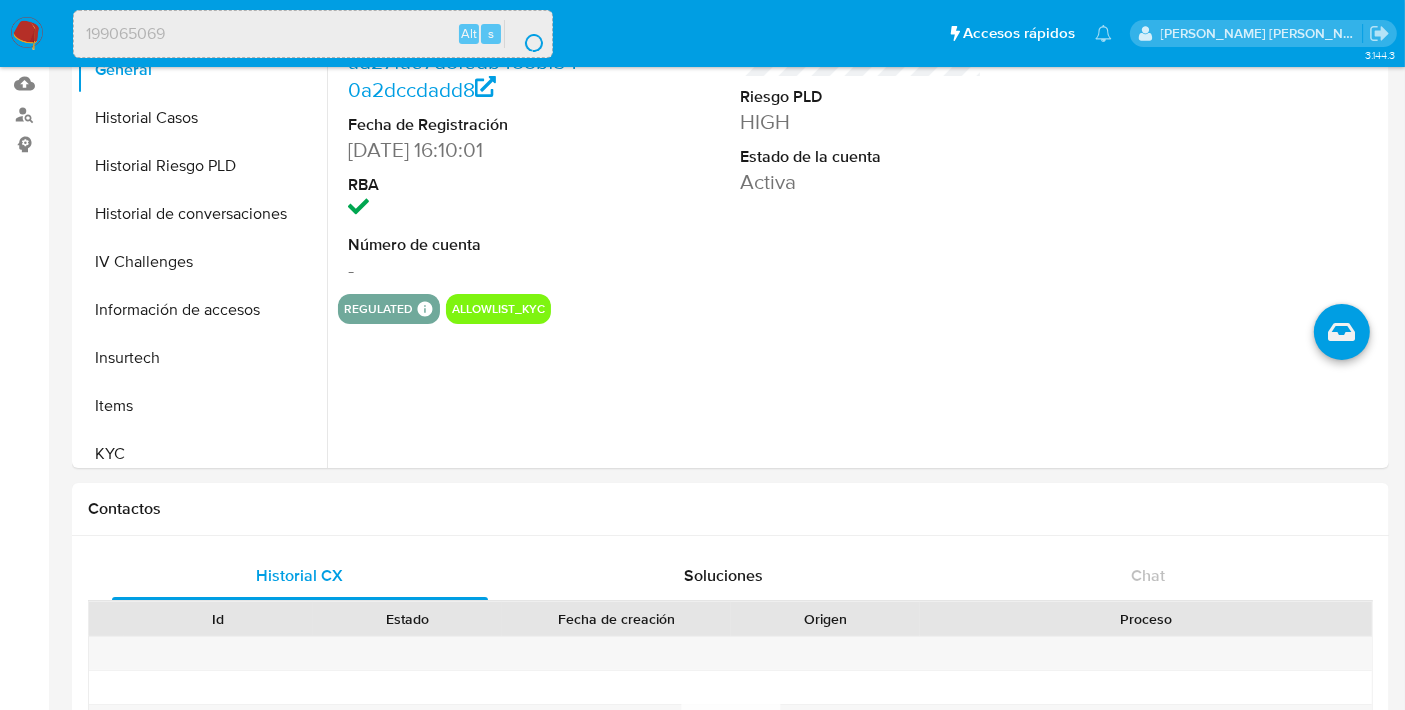 scroll, scrollTop: 0, scrollLeft: 0, axis: both 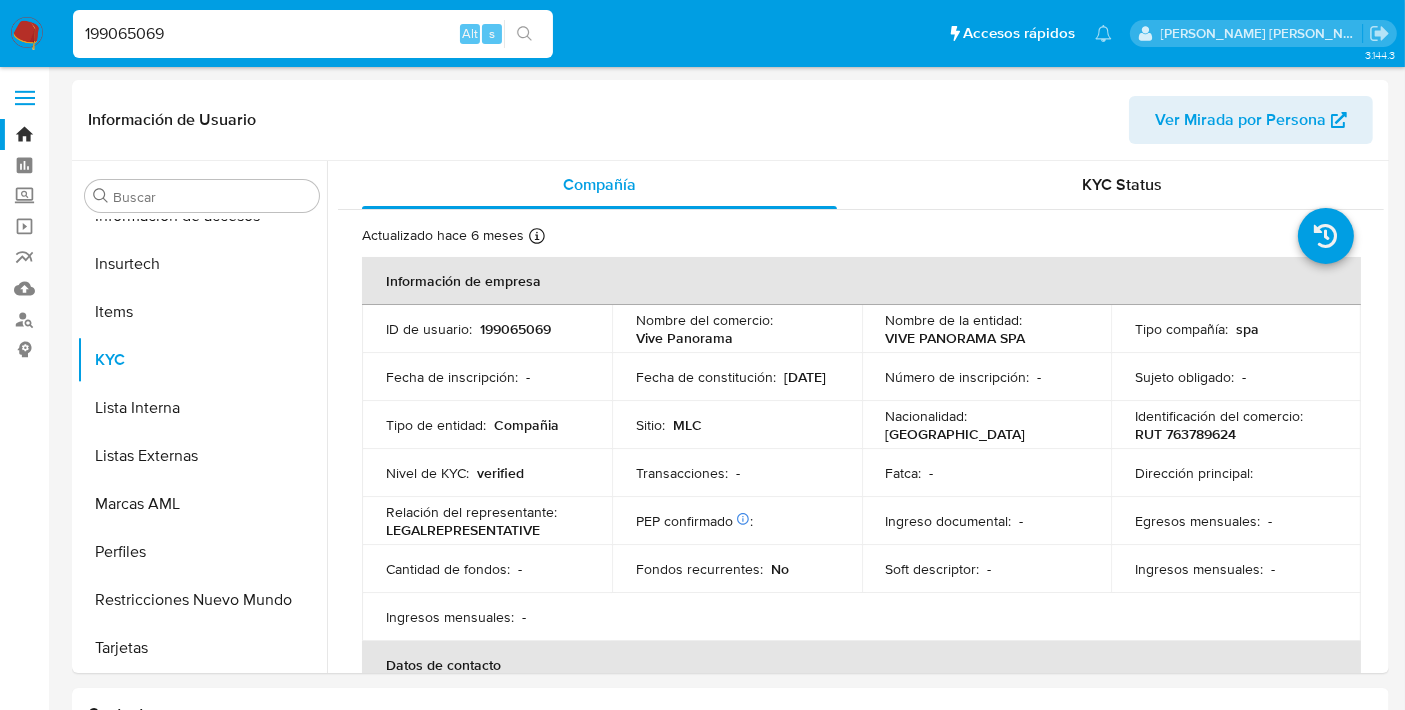 select on "10" 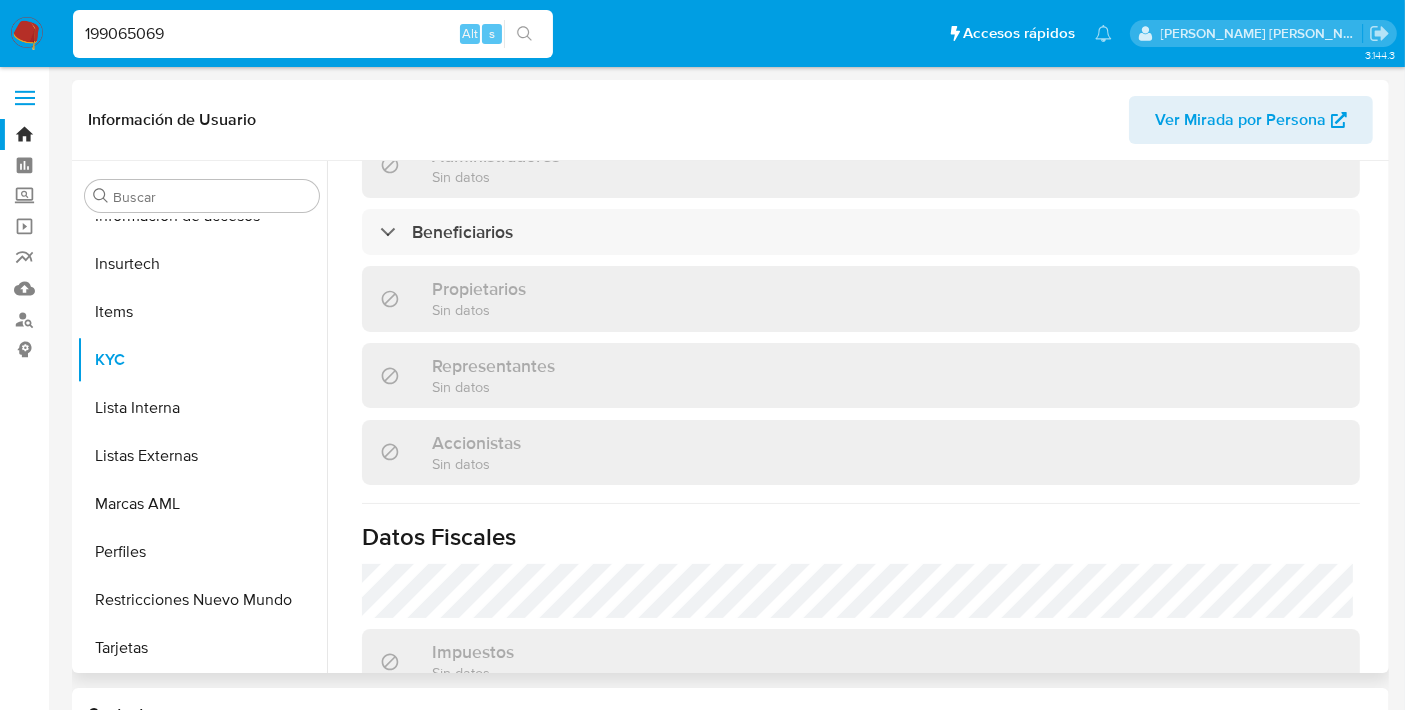 scroll, scrollTop: 1271, scrollLeft: 0, axis: vertical 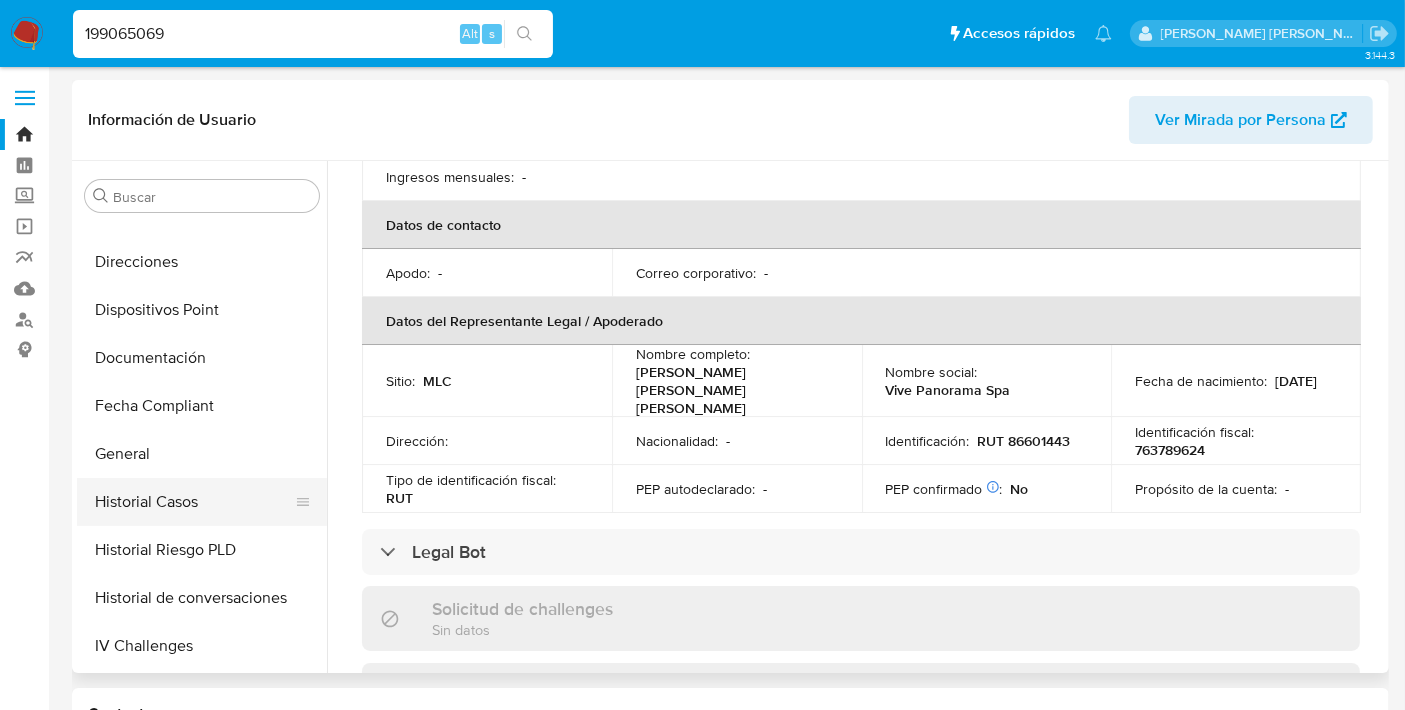 click on "Historial Casos" at bounding box center (194, 502) 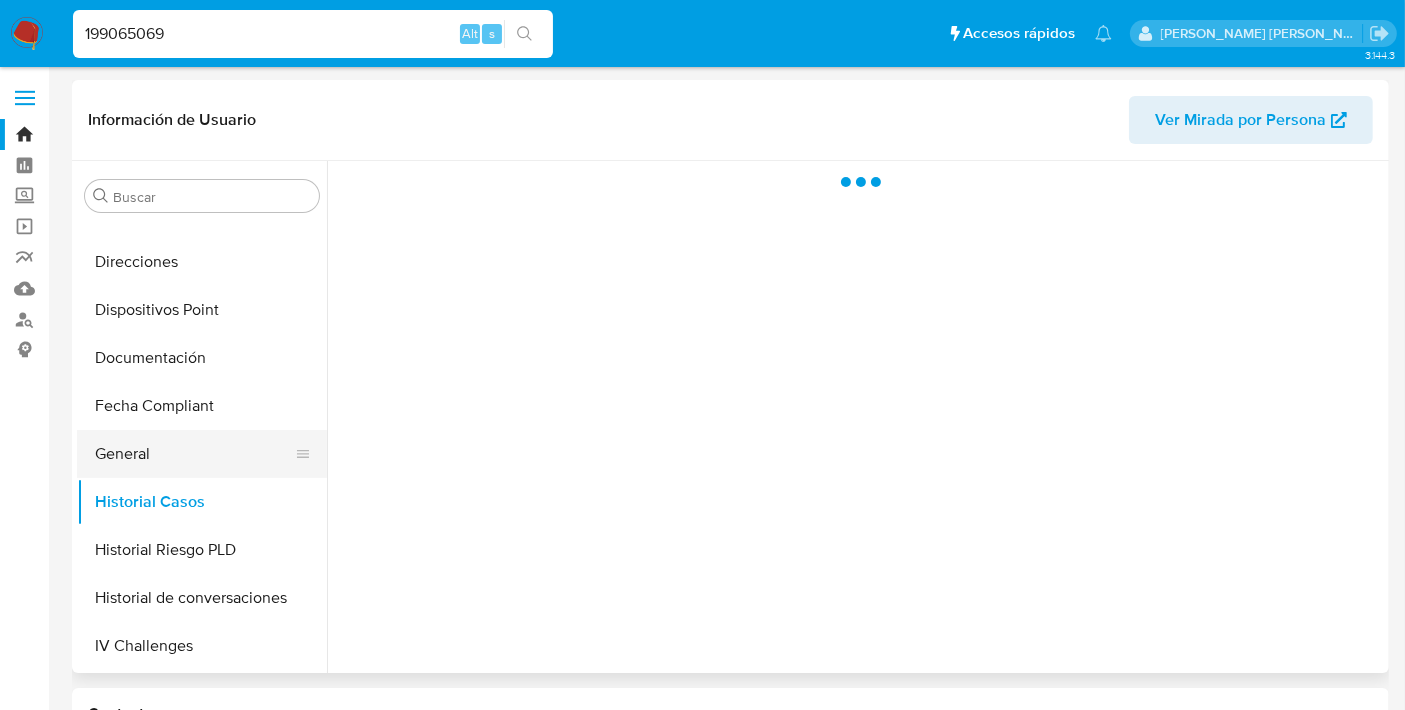 scroll, scrollTop: 0, scrollLeft: 0, axis: both 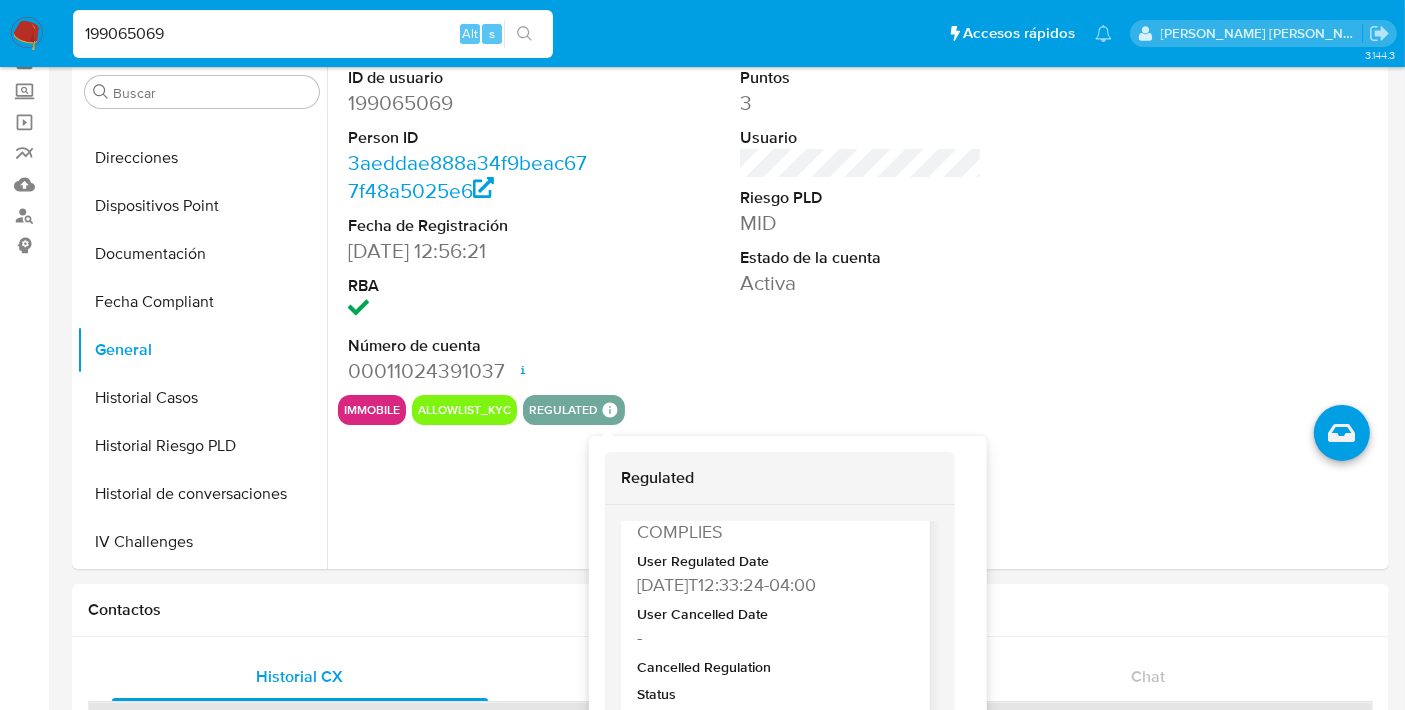 type 